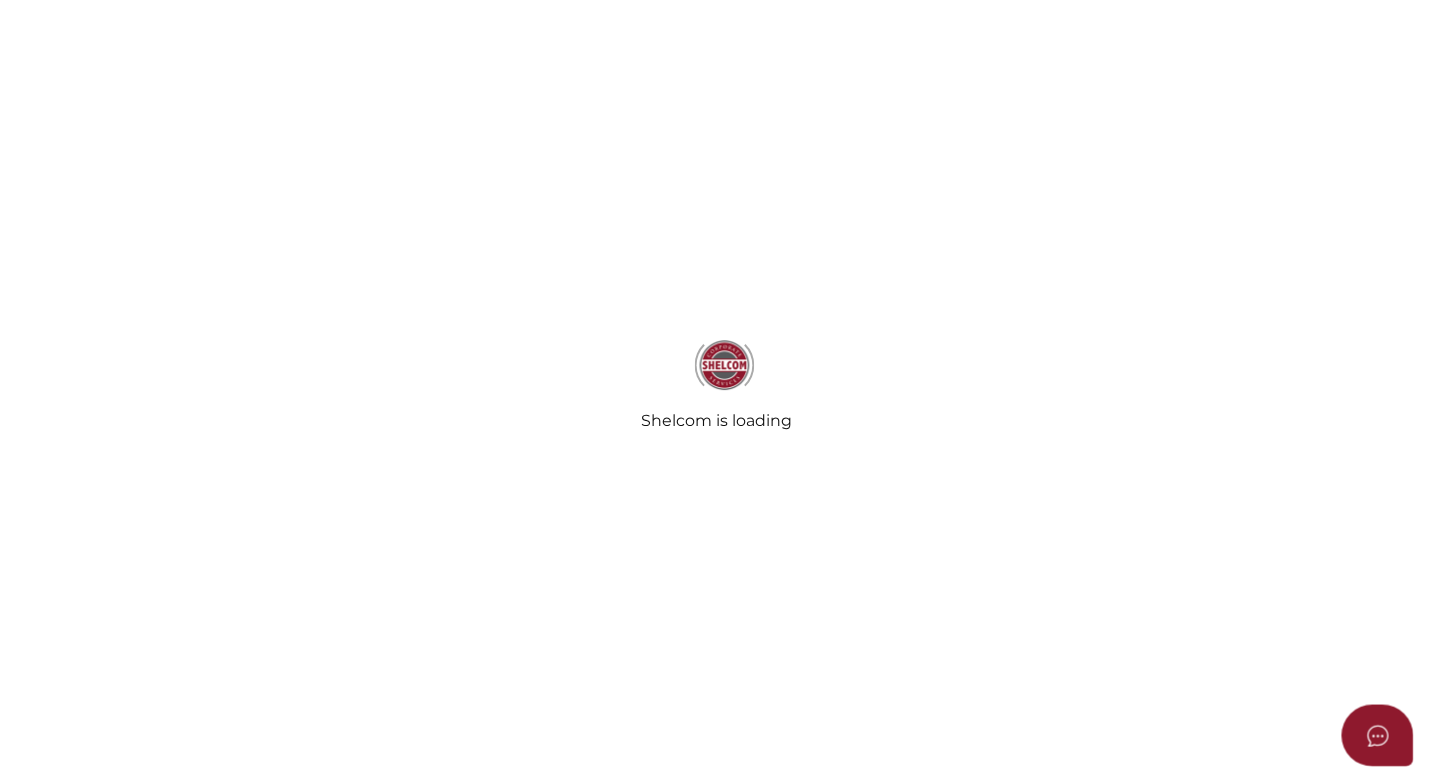 scroll, scrollTop: 0, scrollLeft: 0, axis: both 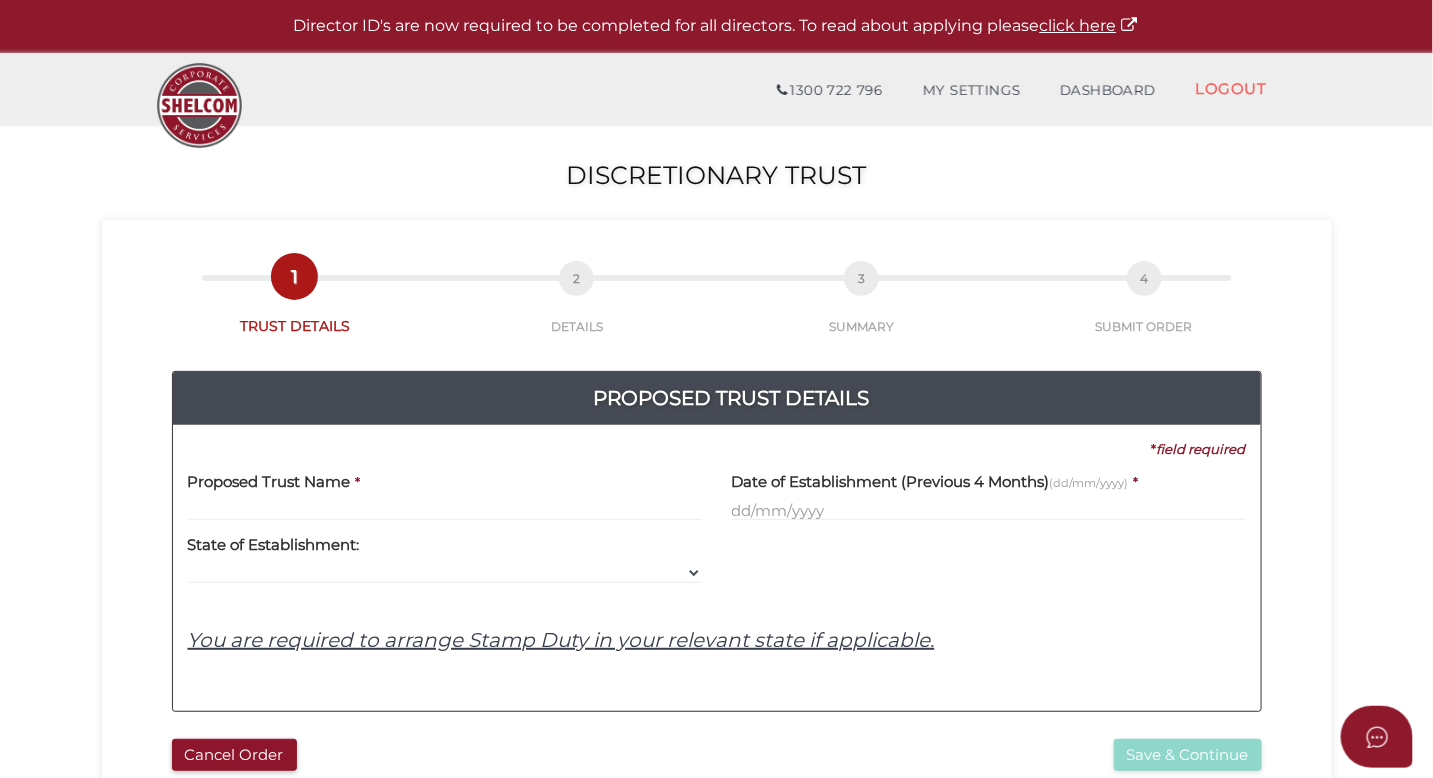 click at bounding box center (445, 510) 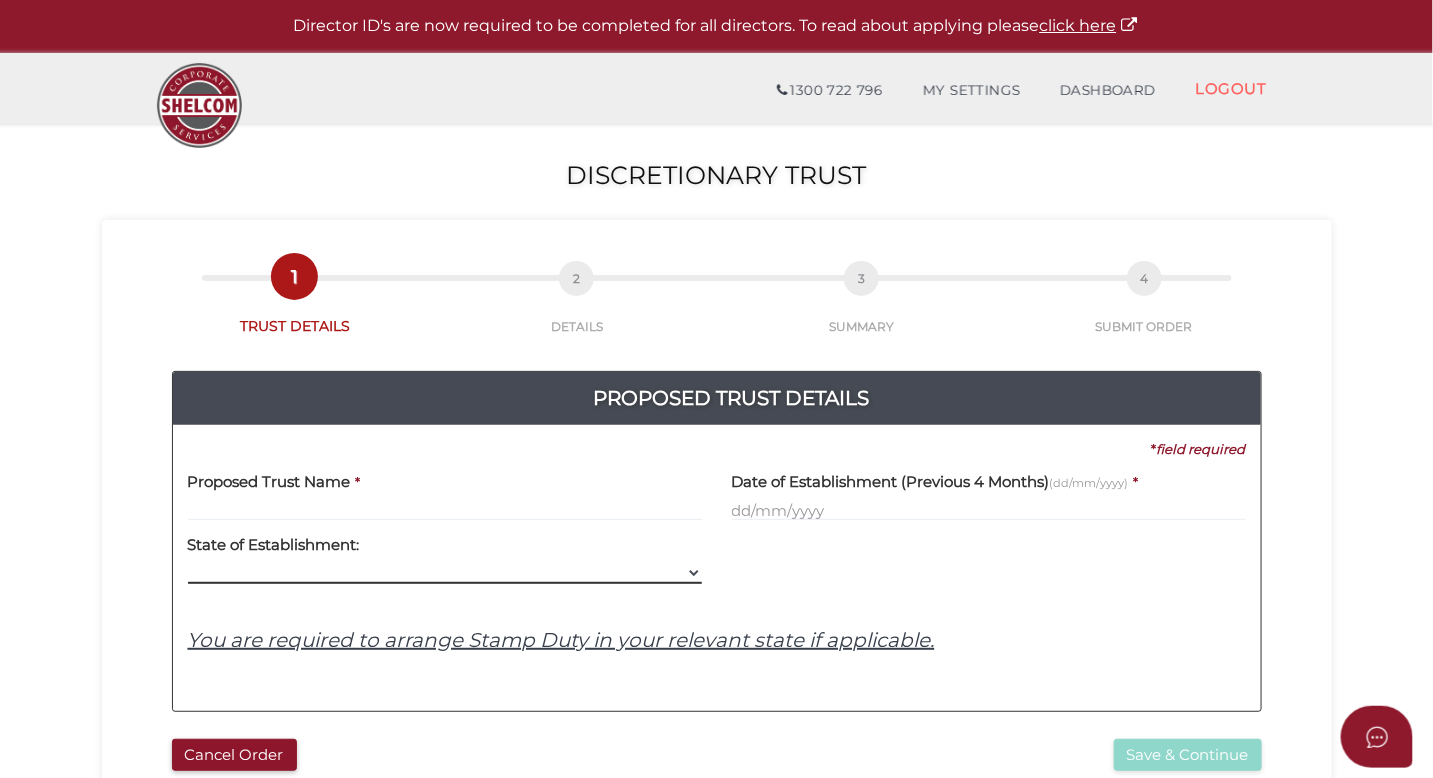 click on "VIC
ACT
NSW
NT
QLD
TAS
WA
SA" at bounding box center (445, 573) 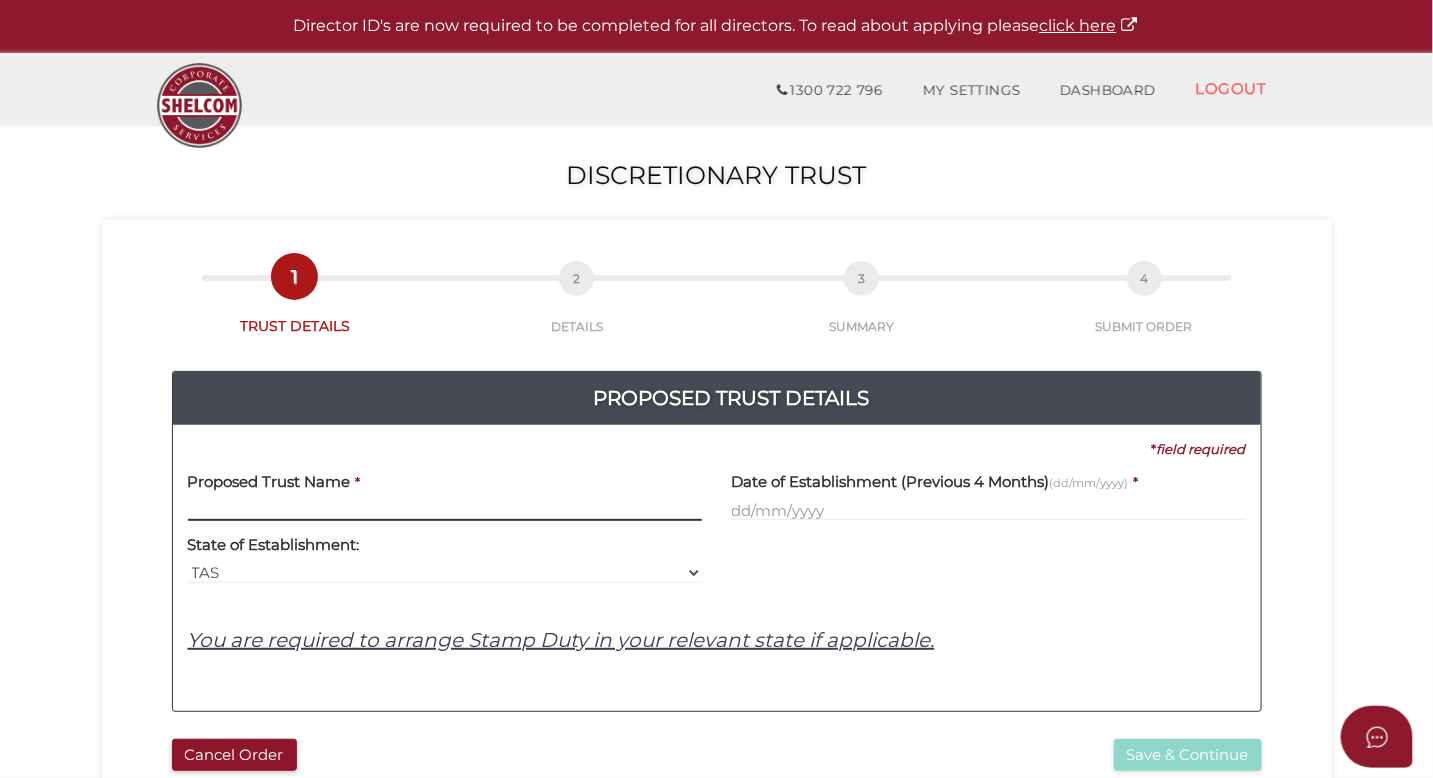click at bounding box center (445, 510) 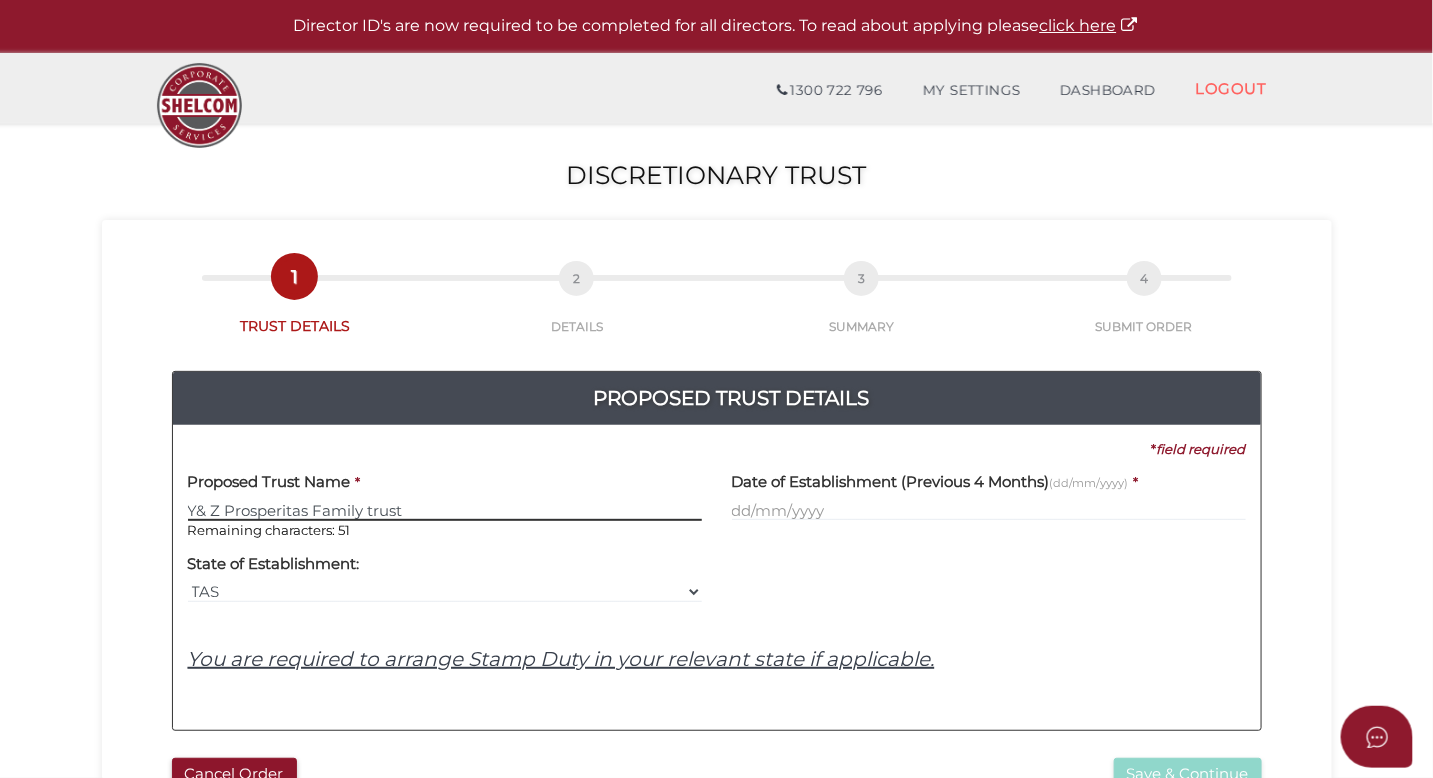 click on "Y& Z Prosperitas Family trust" at bounding box center [445, 510] 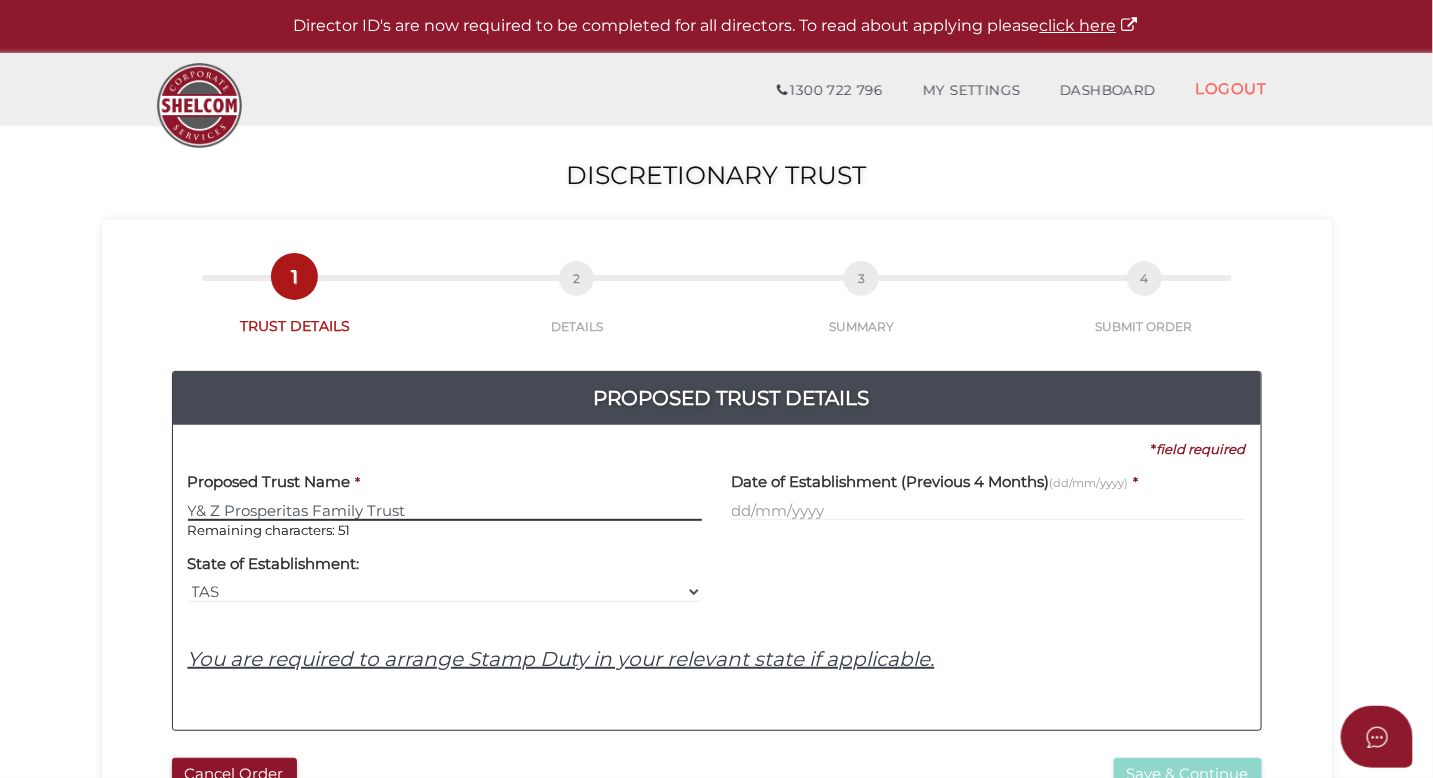 type on "Y& Z Prosperitas Family Trust" 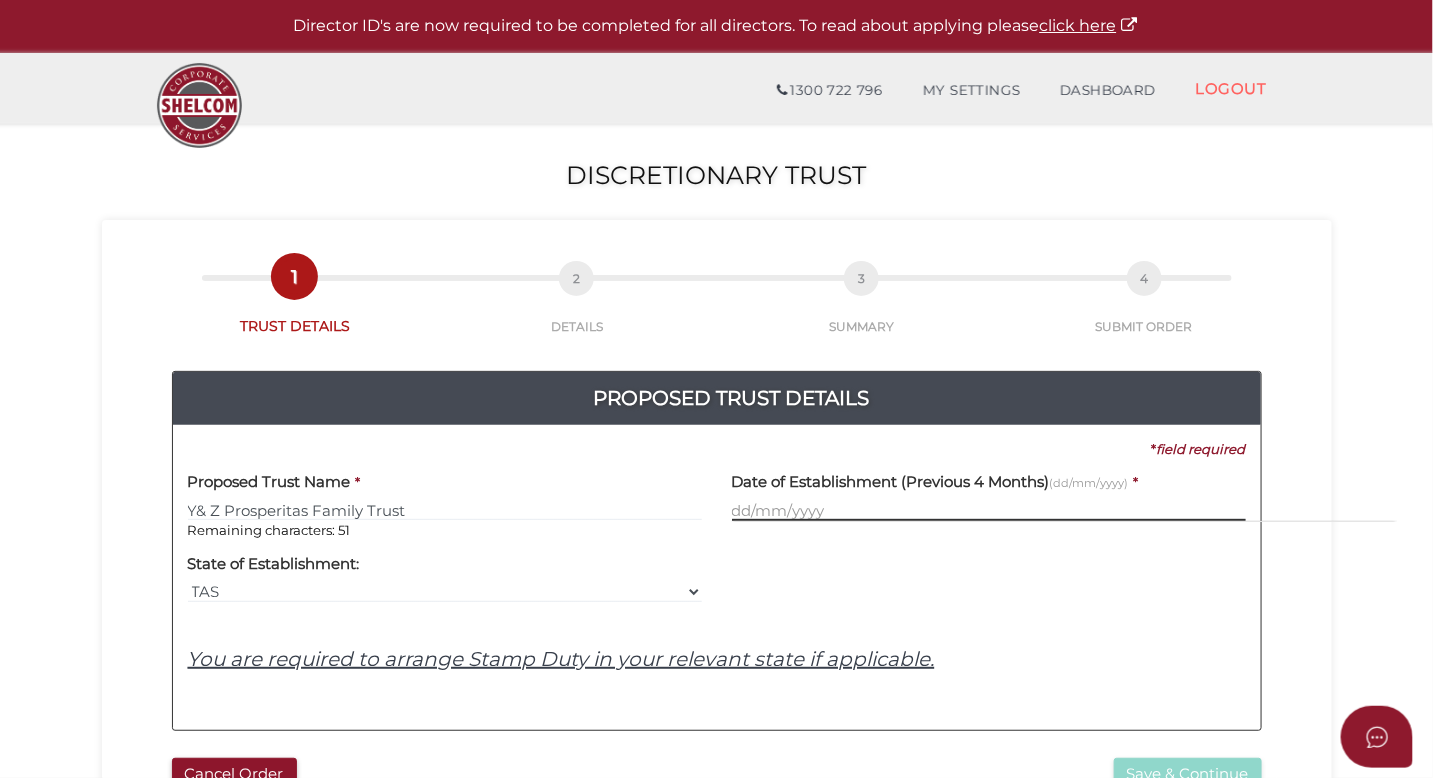 click at bounding box center [989, 510] 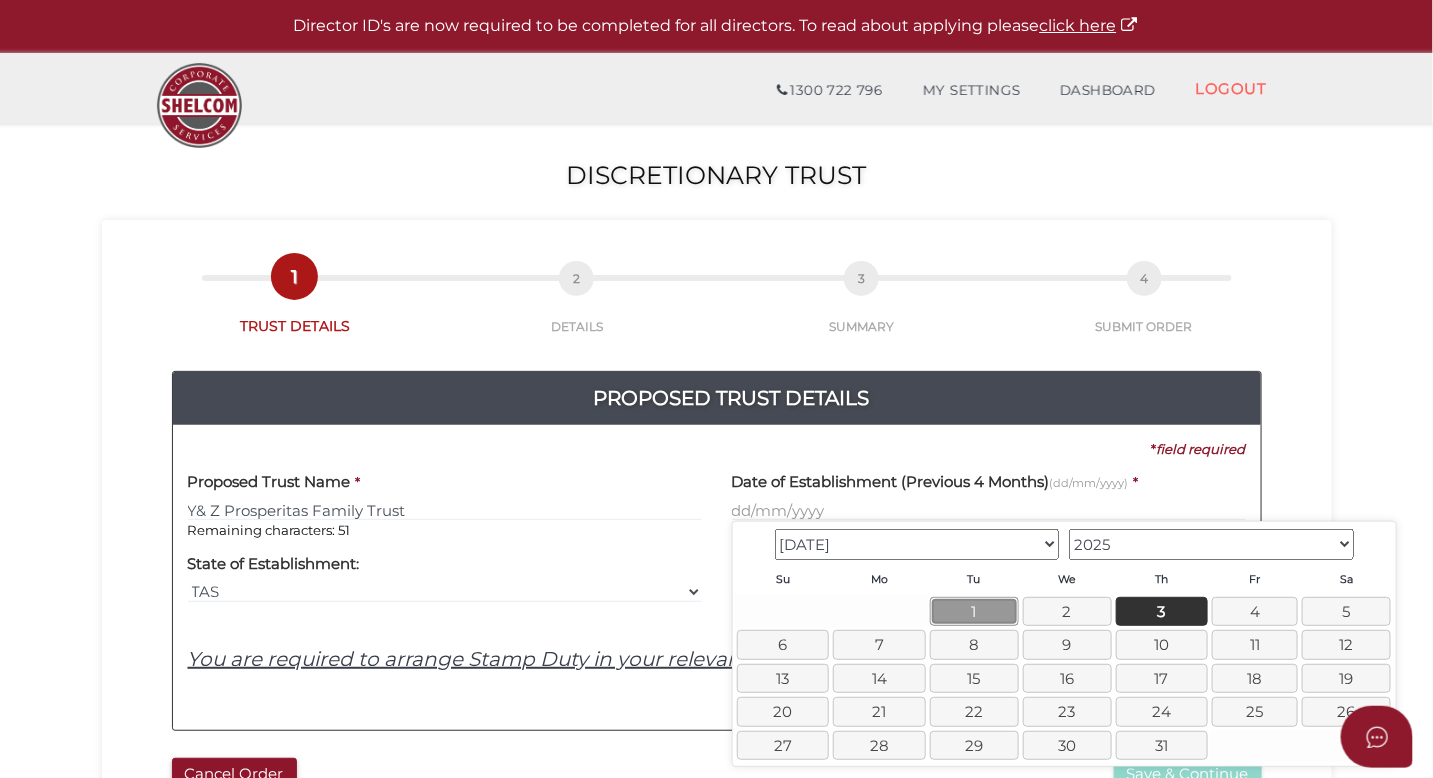 click on "1" at bounding box center [974, 611] 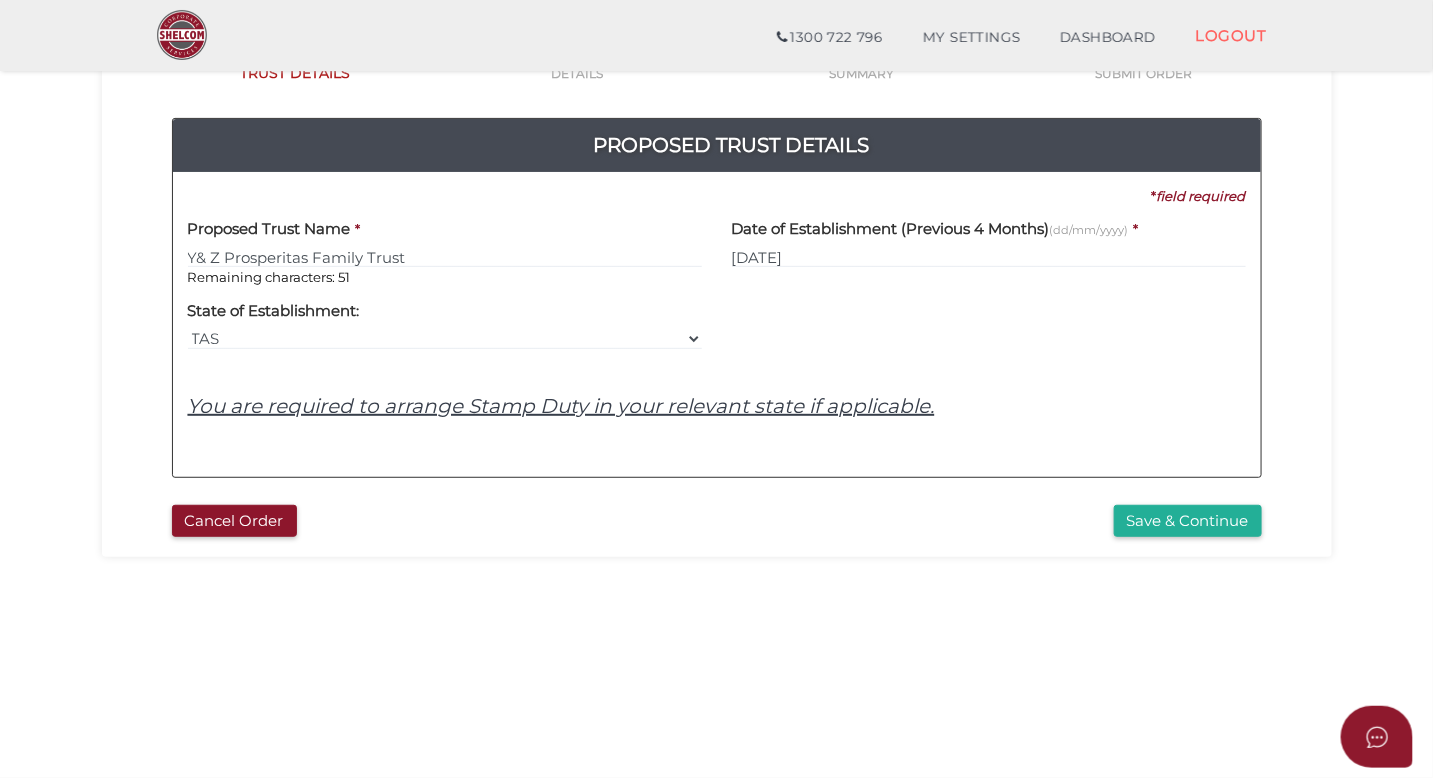 scroll, scrollTop: 184, scrollLeft: 0, axis: vertical 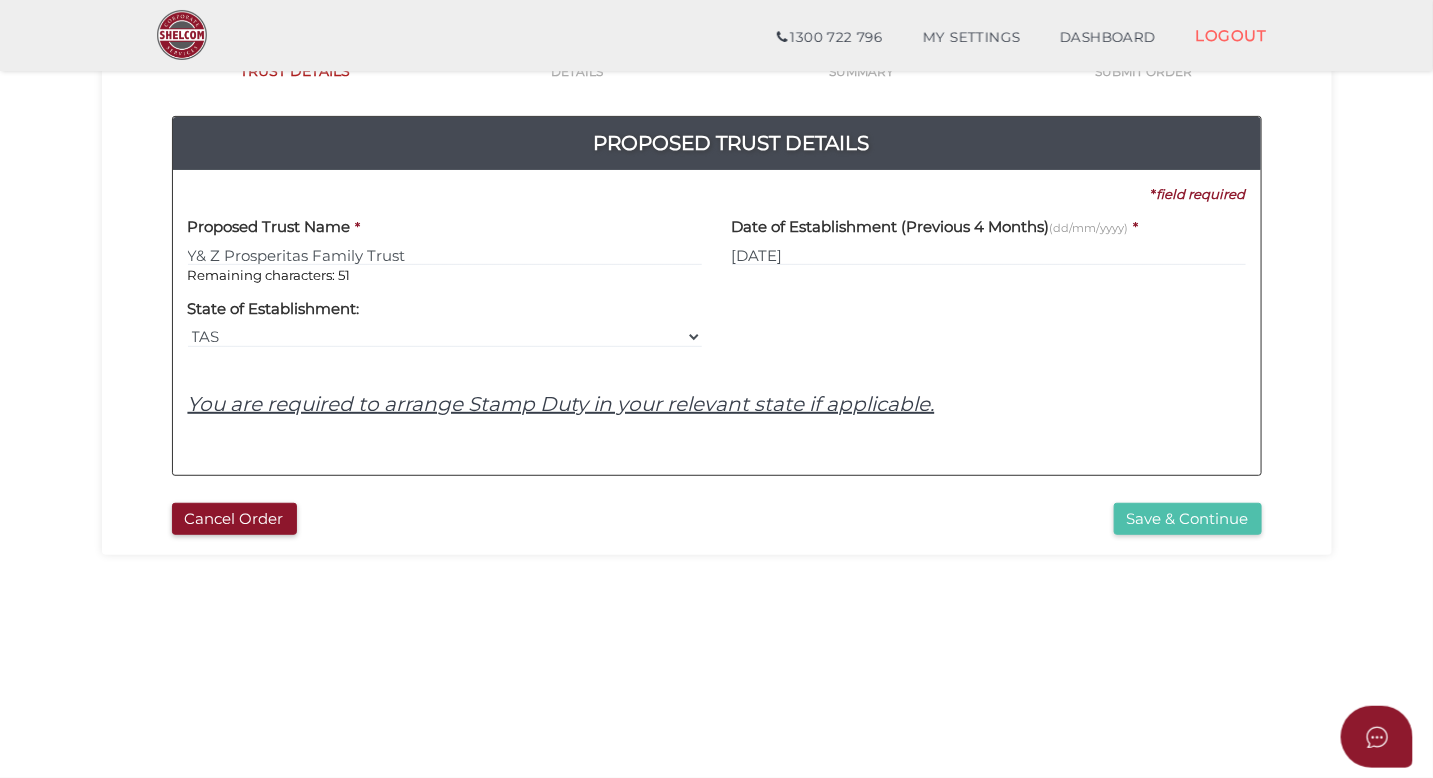 click on "Save & Continue" at bounding box center [1188, 519] 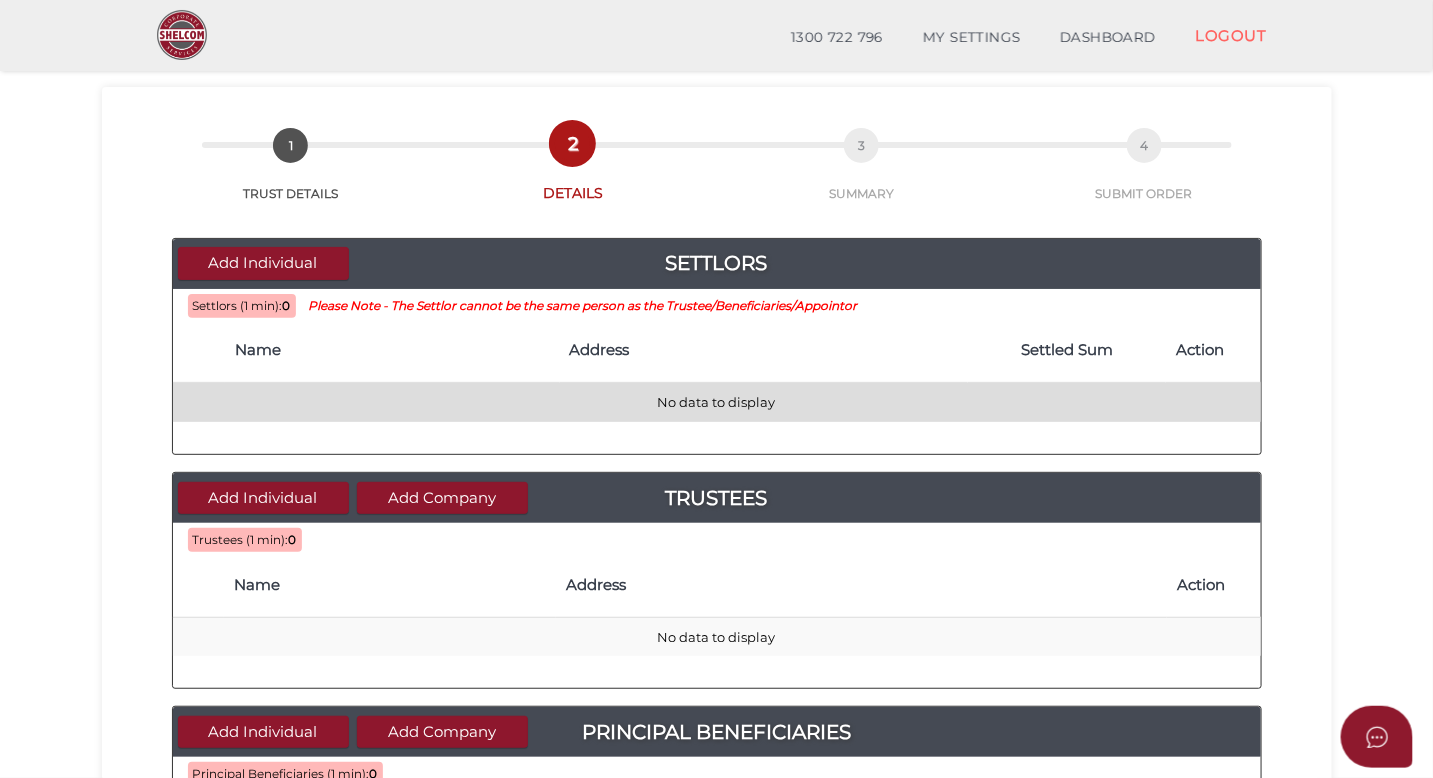 scroll, scrollTop: 59, scrollLeft: 0, axis: vertical 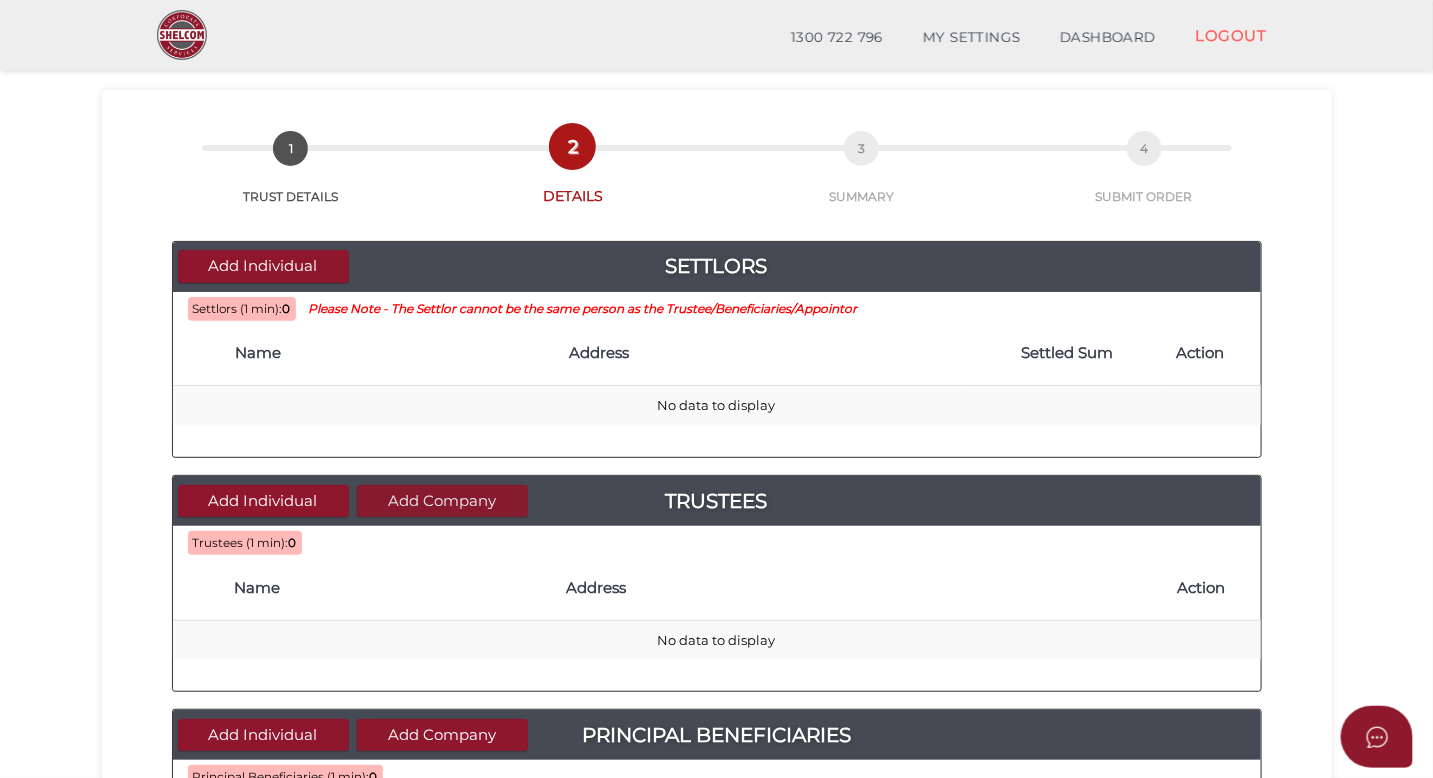 click on "Add Company" at bounding box center (442, 501) 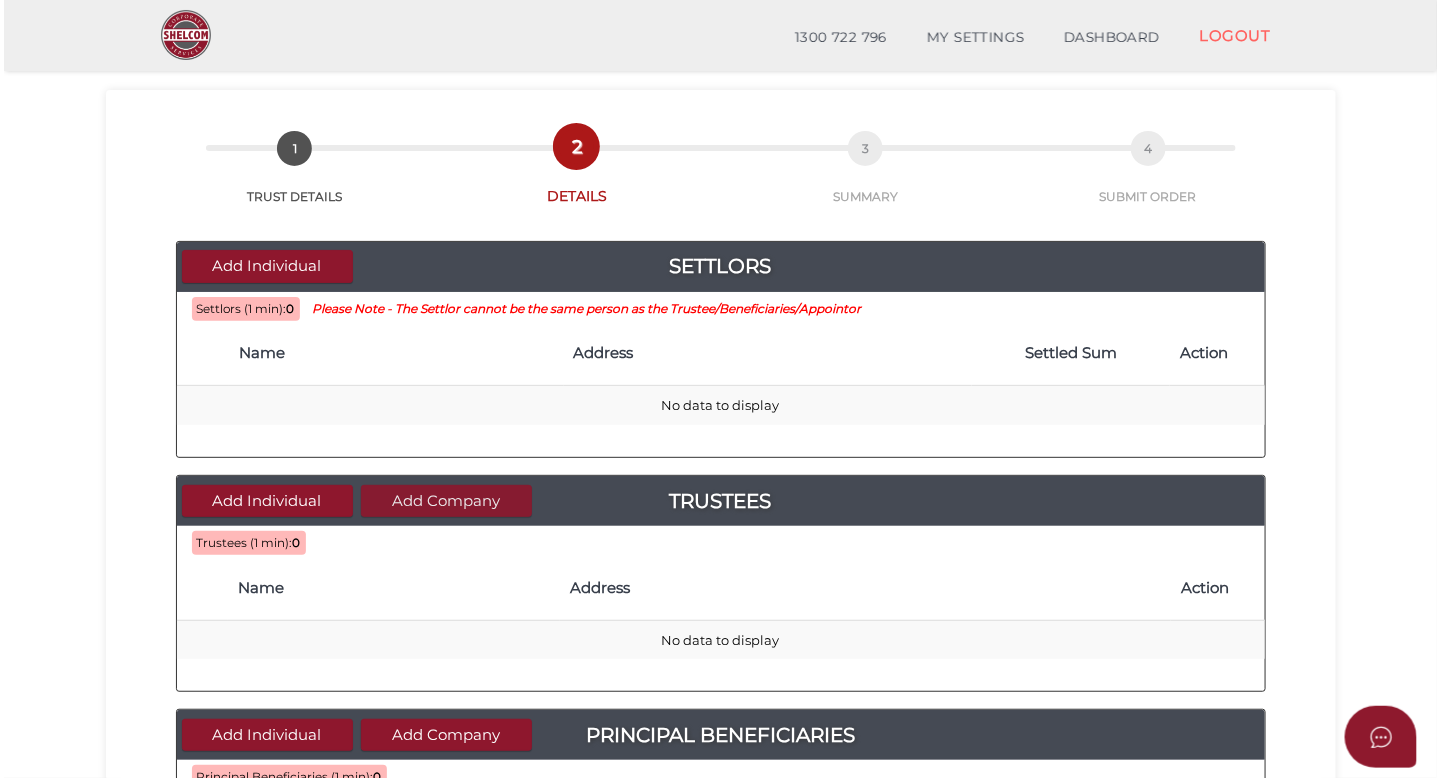 scroll, scrollTop: 0, scrollLeft: 0, axis: both 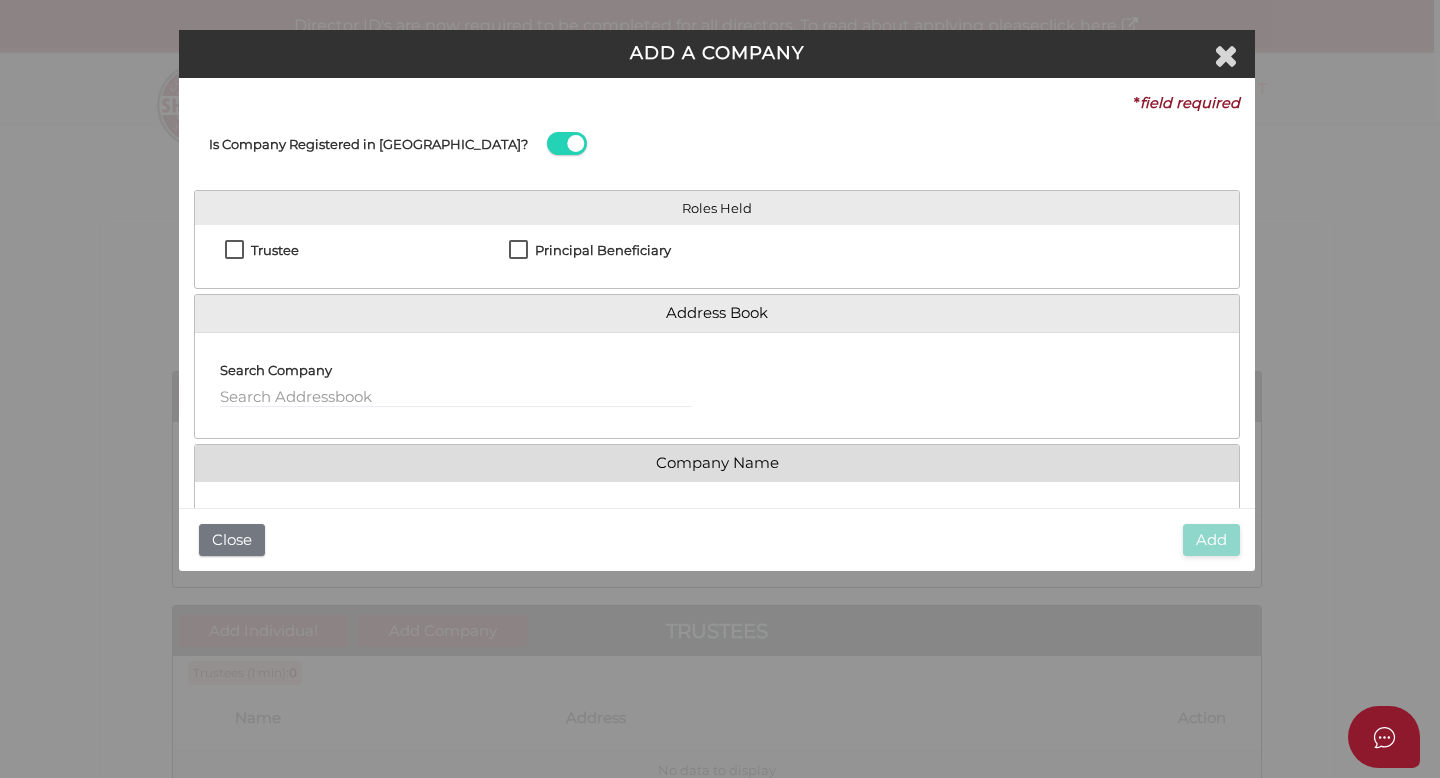 click on "Trustee" at bounding box center [275, 250] 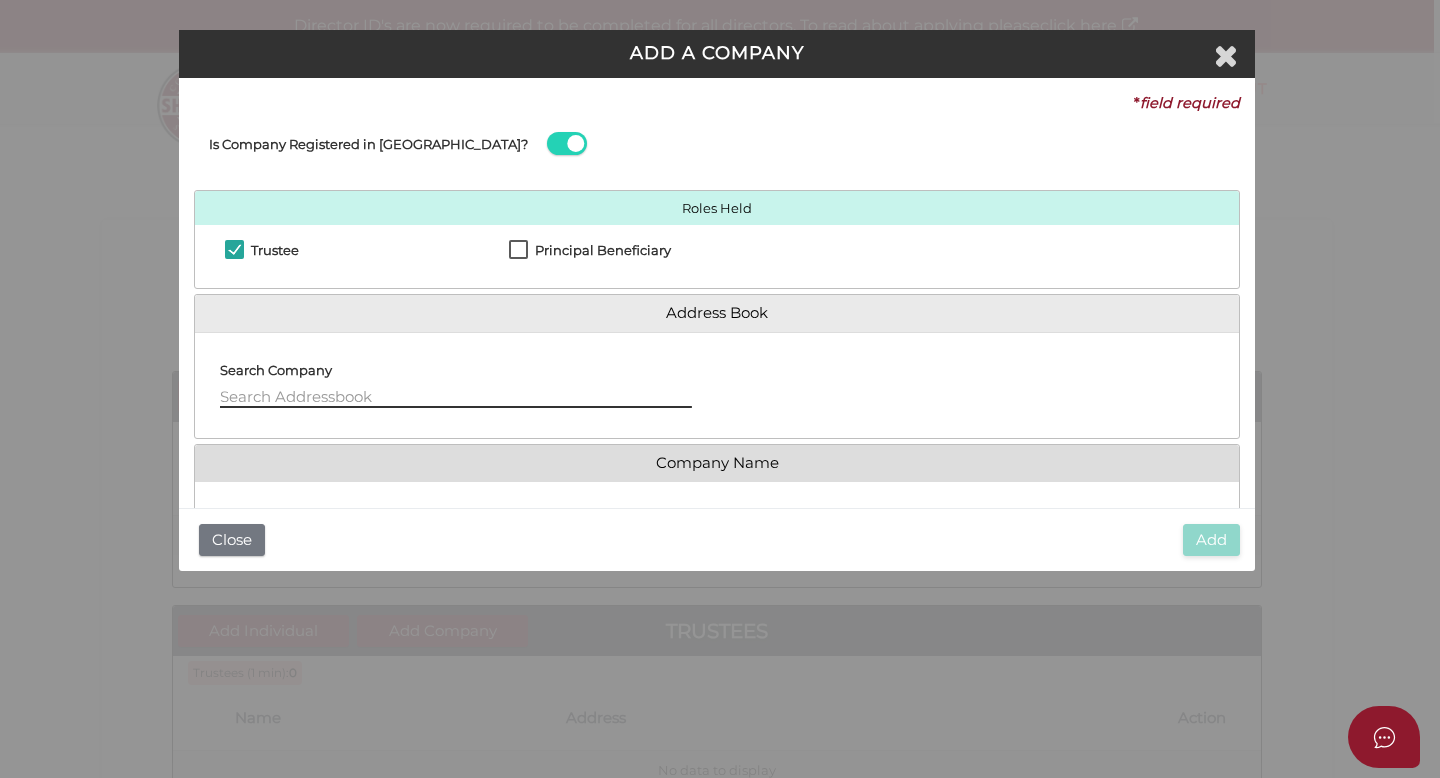 click at bounding box center [456, 397] 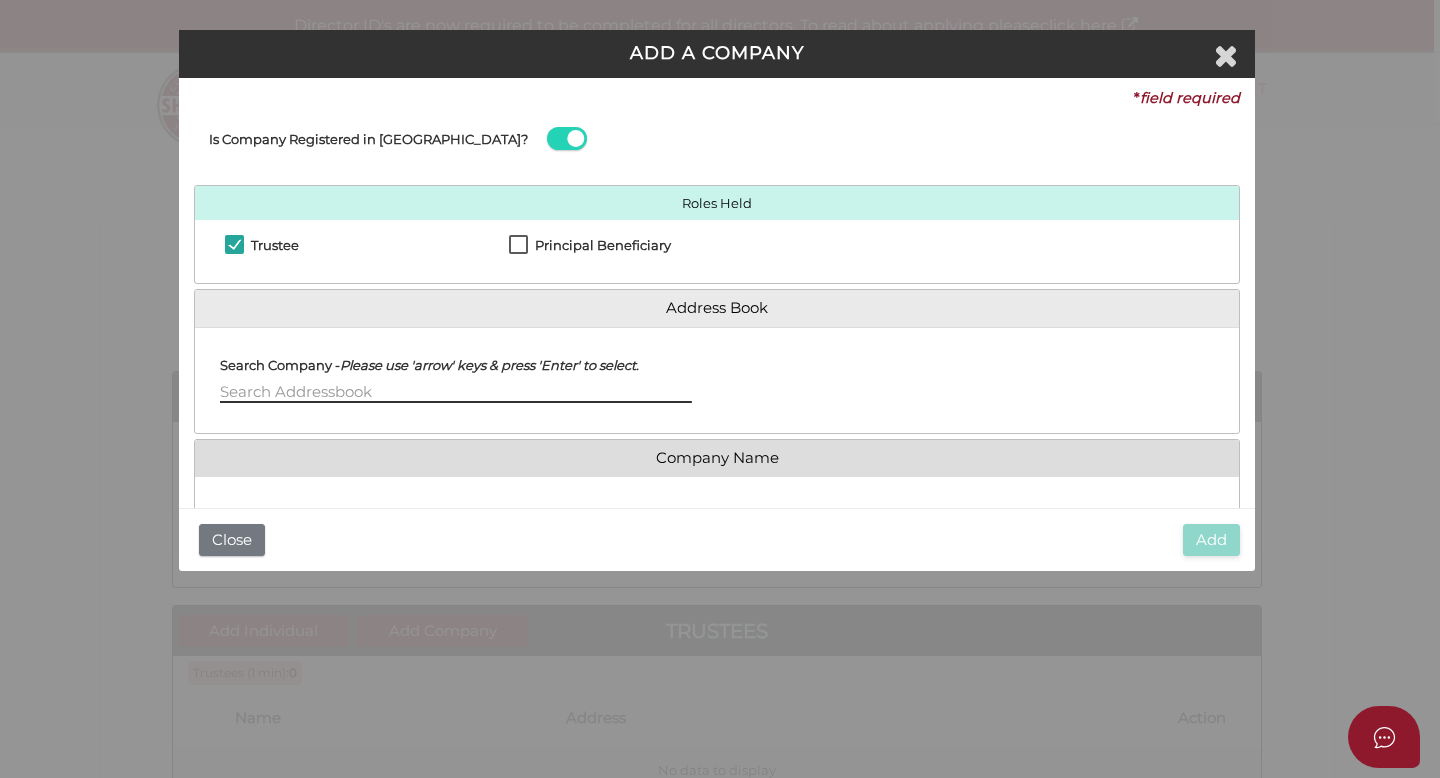 scroll, scrollTop: 0, scrollLeft: 0, axis: both 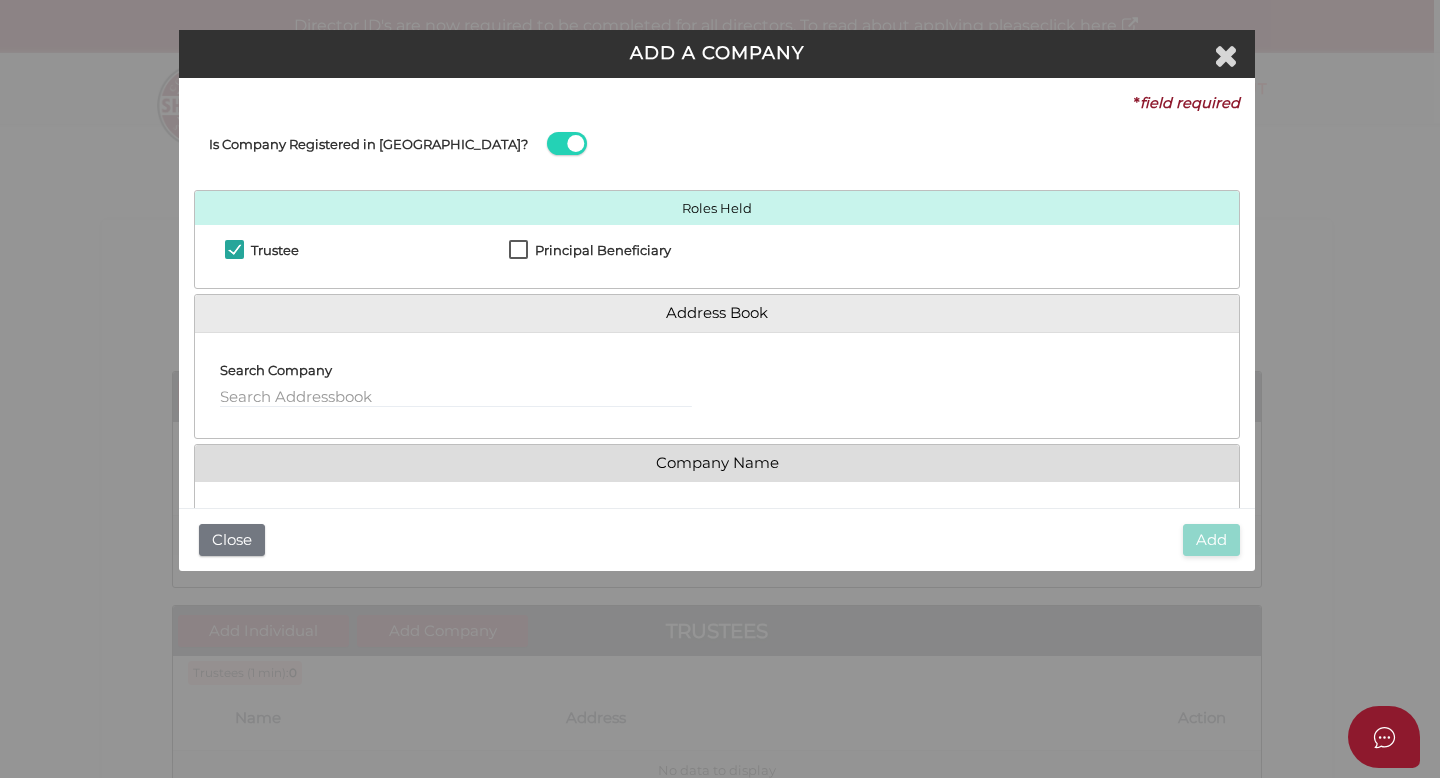 click on "Principal Beneficiary" at bounding box center [590, 255] 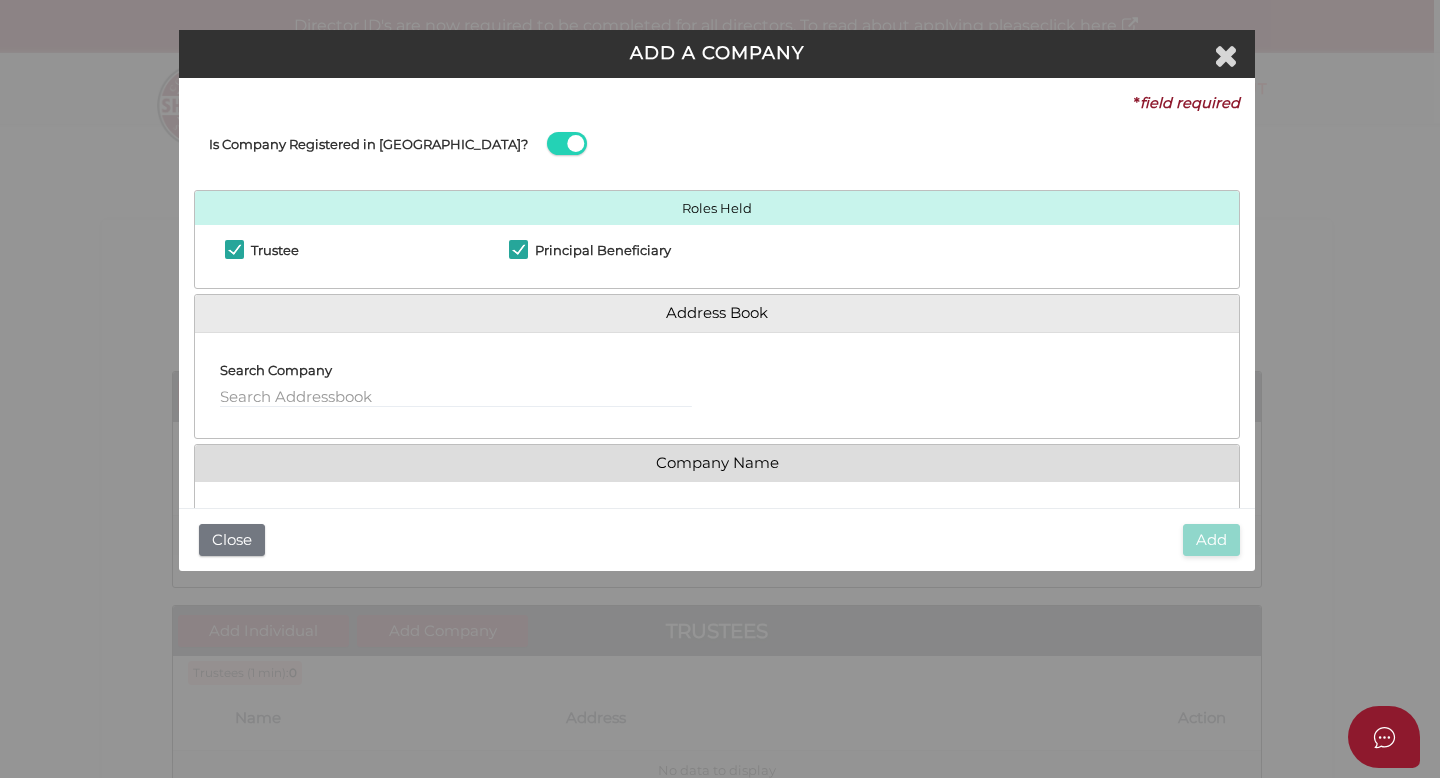 click on "Trustee" at bounding box center (275, 250) 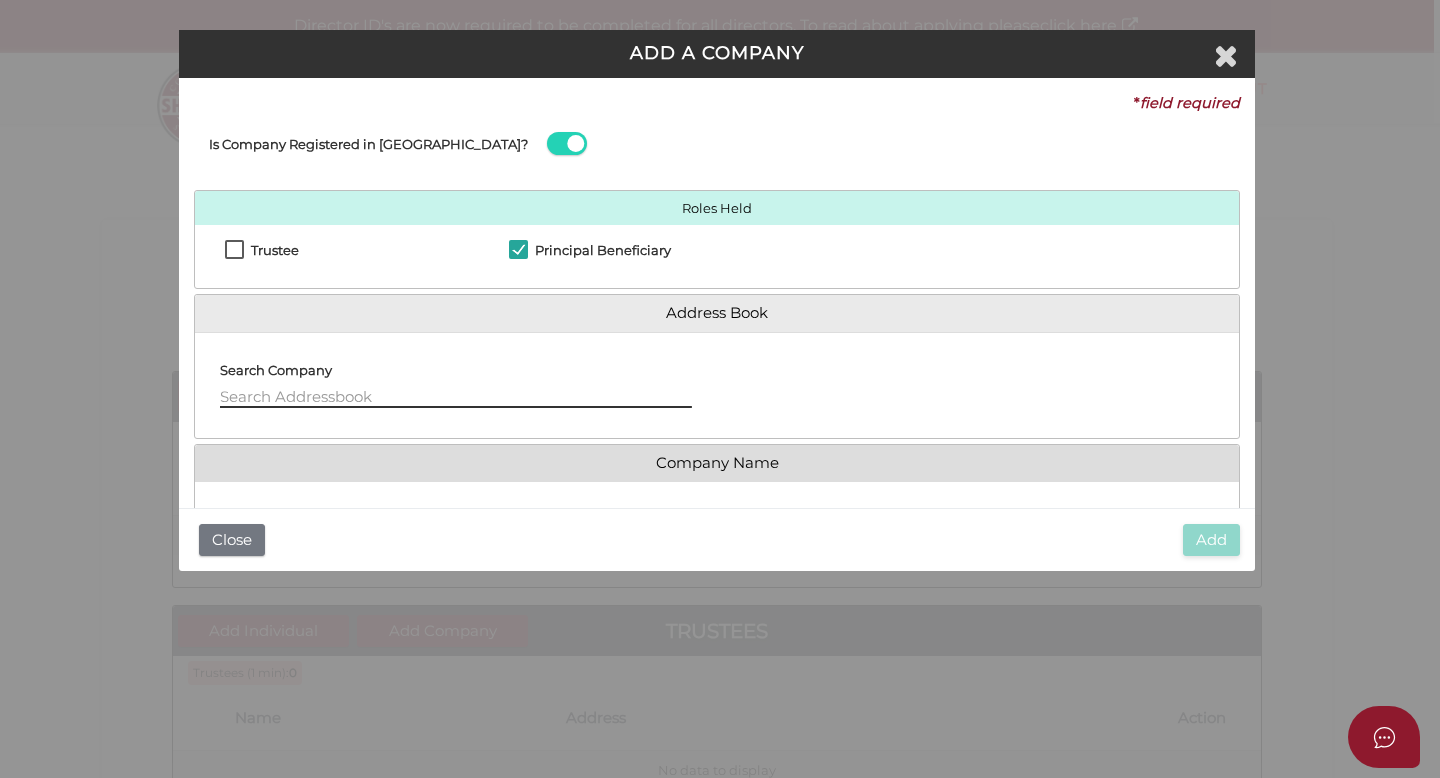 click at bounding box center (456, 397) 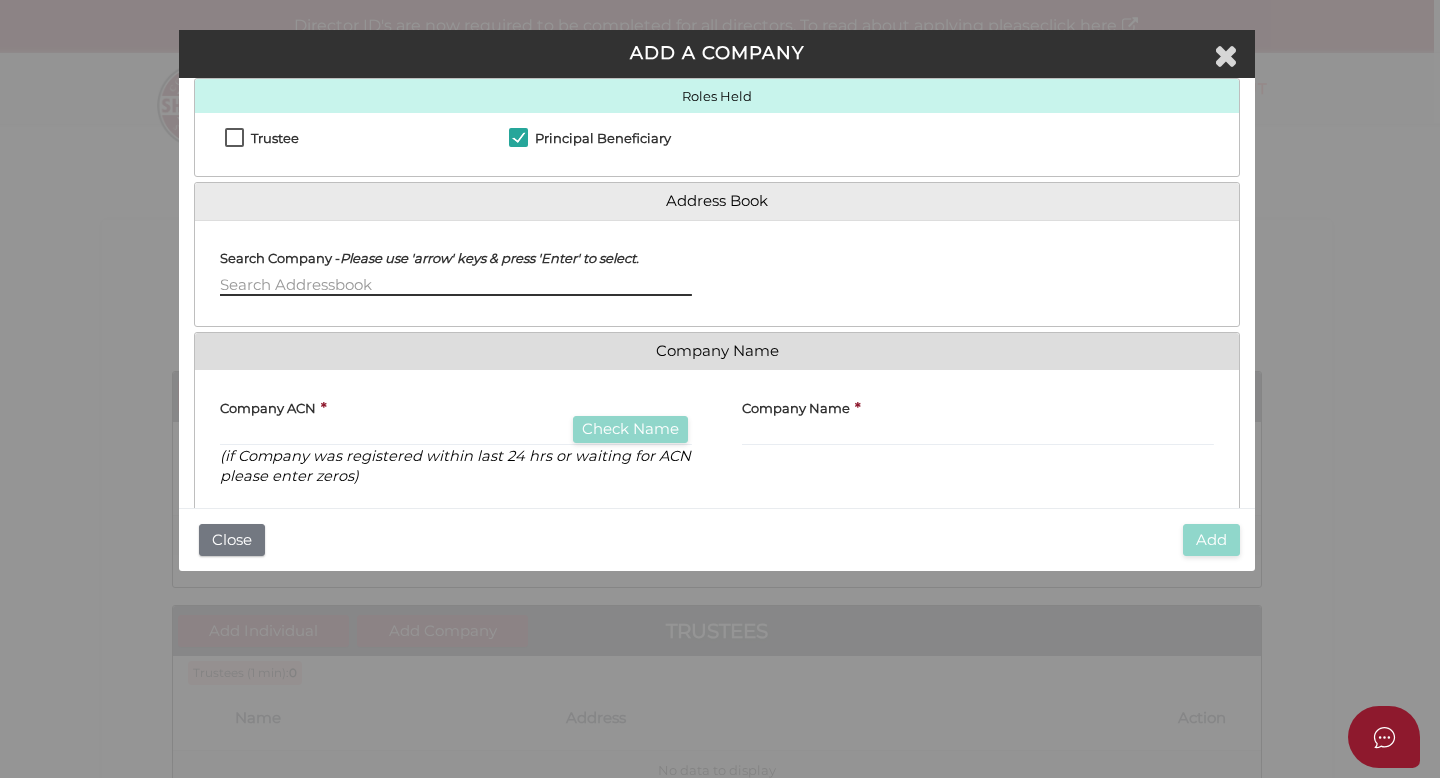 scroll, scrollTop: 110, scrollLeft: 0, axis: vertical 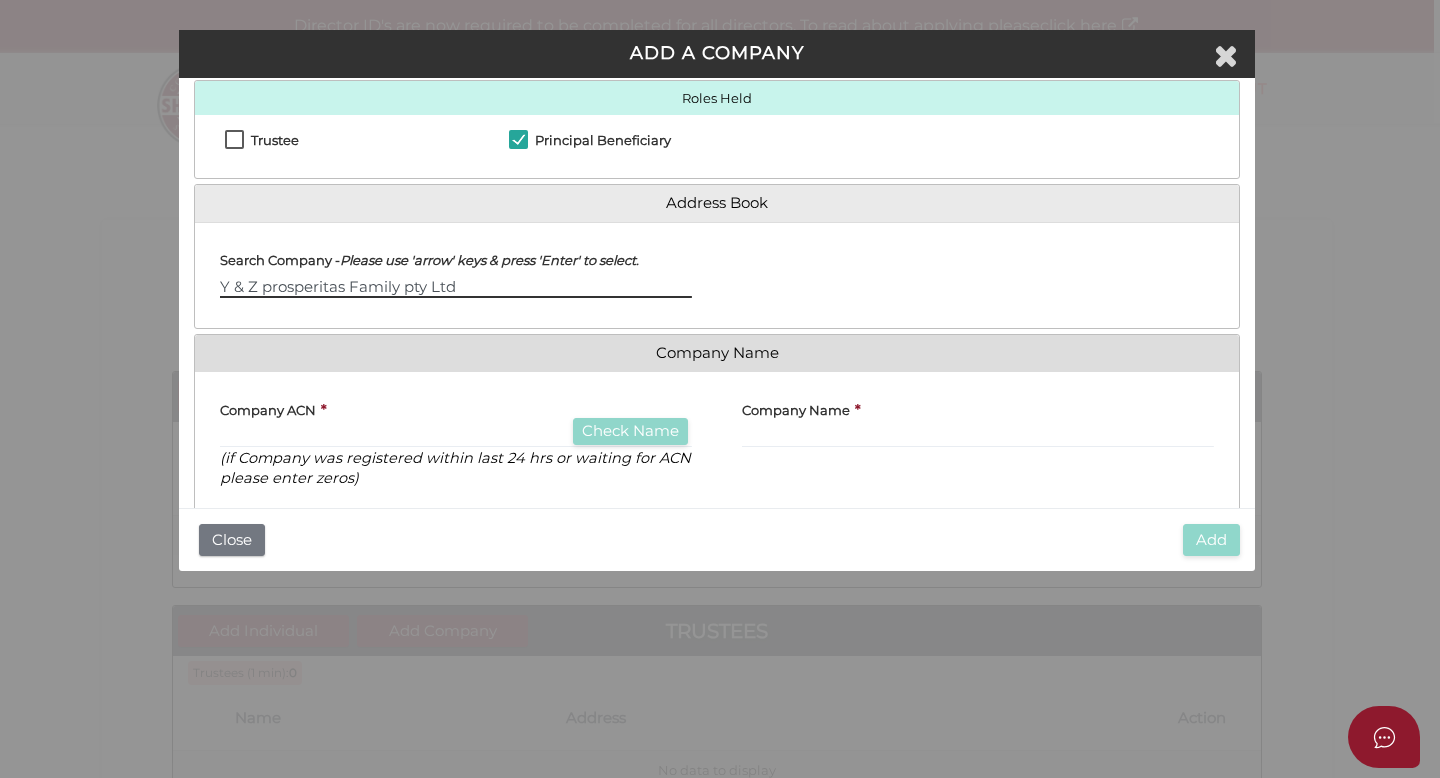 type on "Y & Z prosperitas Family pty Ltd" 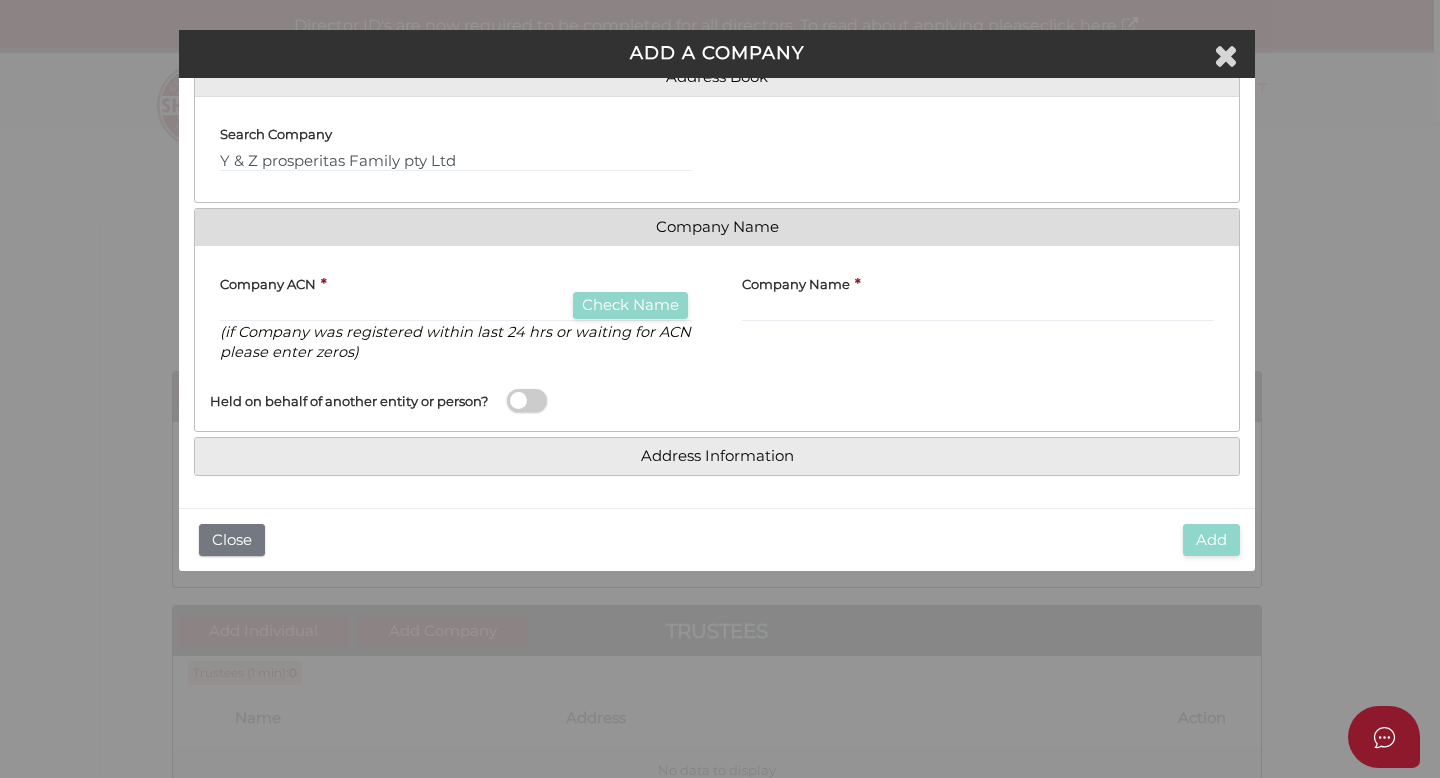 scroll, scrollTop: 0, scrollLeft: 0, axis: both 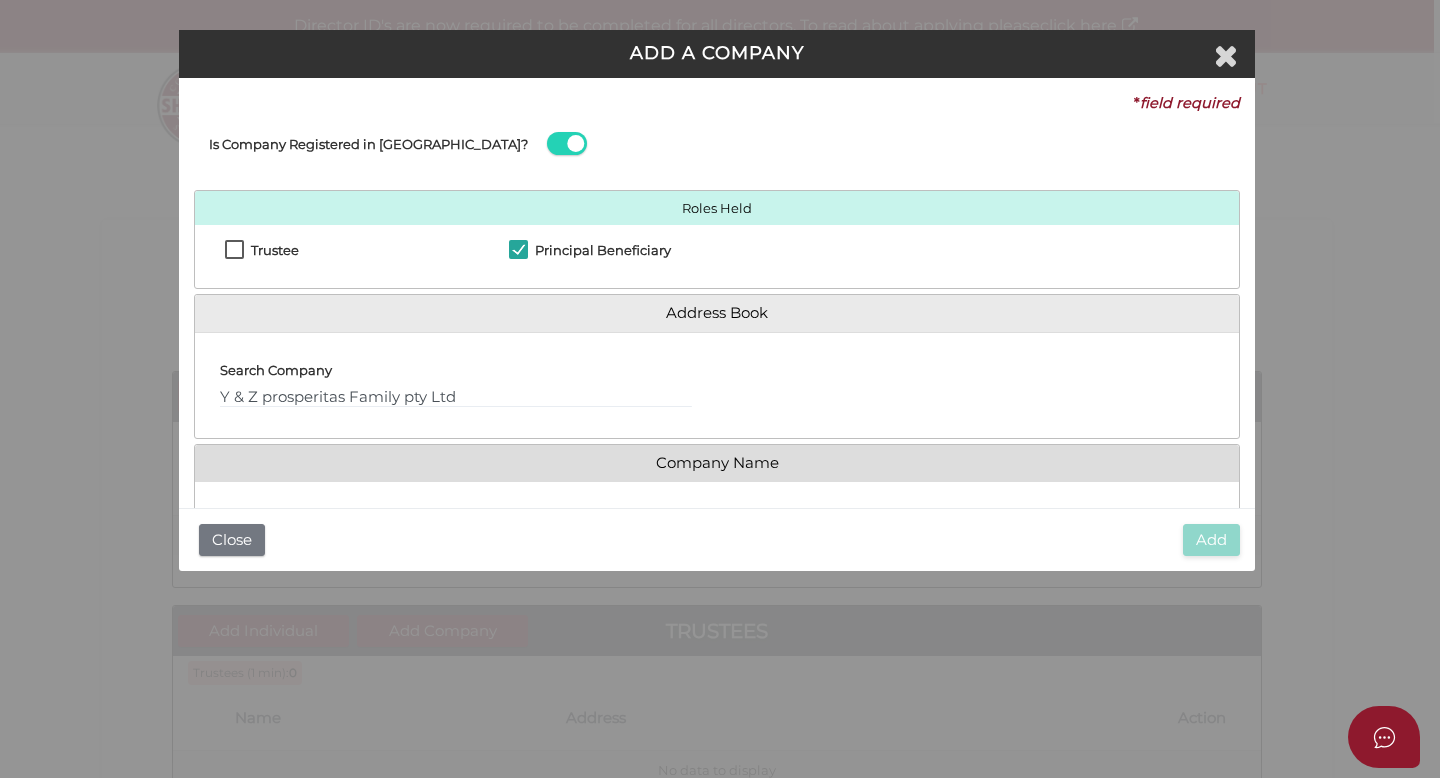 click on "Trustee" at bounding box center (262, 255) 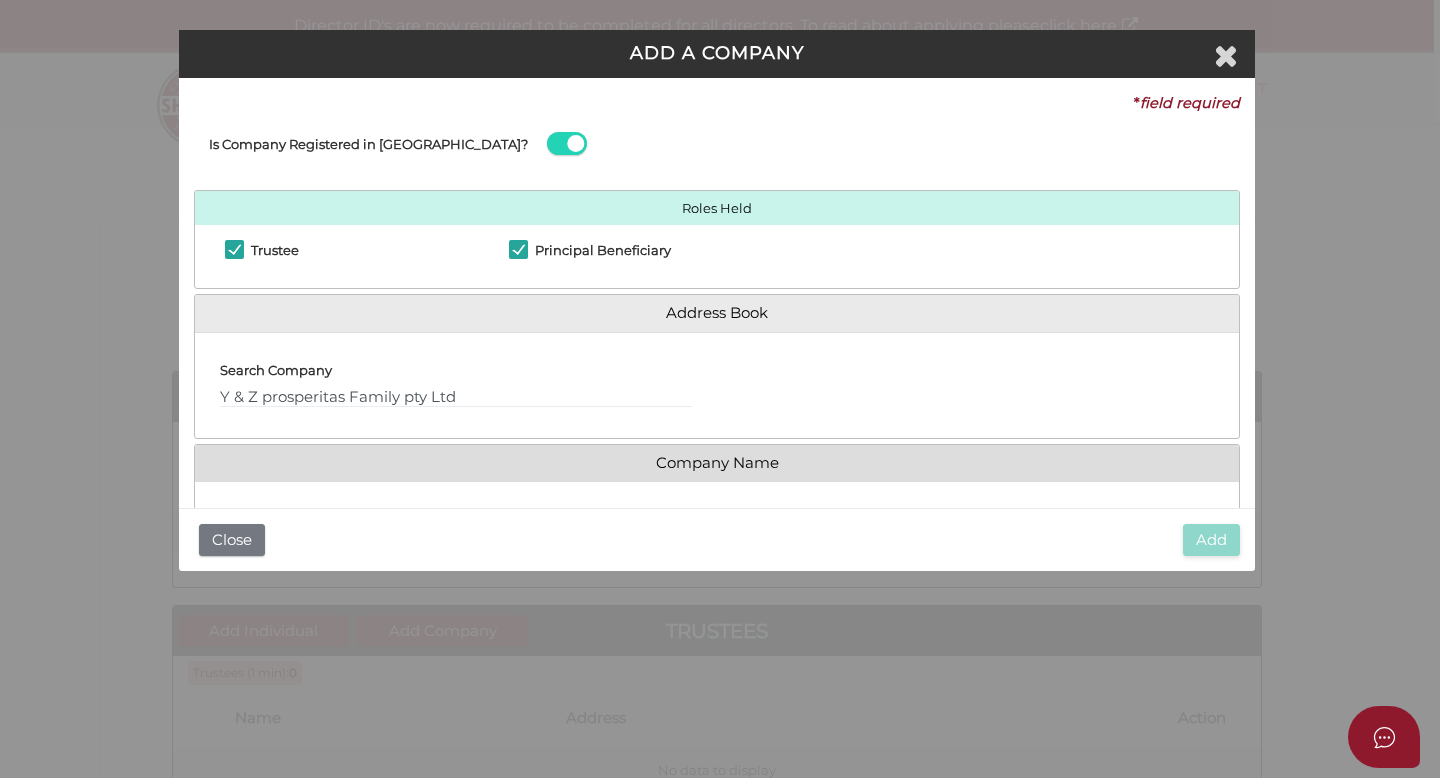 click on "Principal Beneficiary" at bounding box center [603, 250] 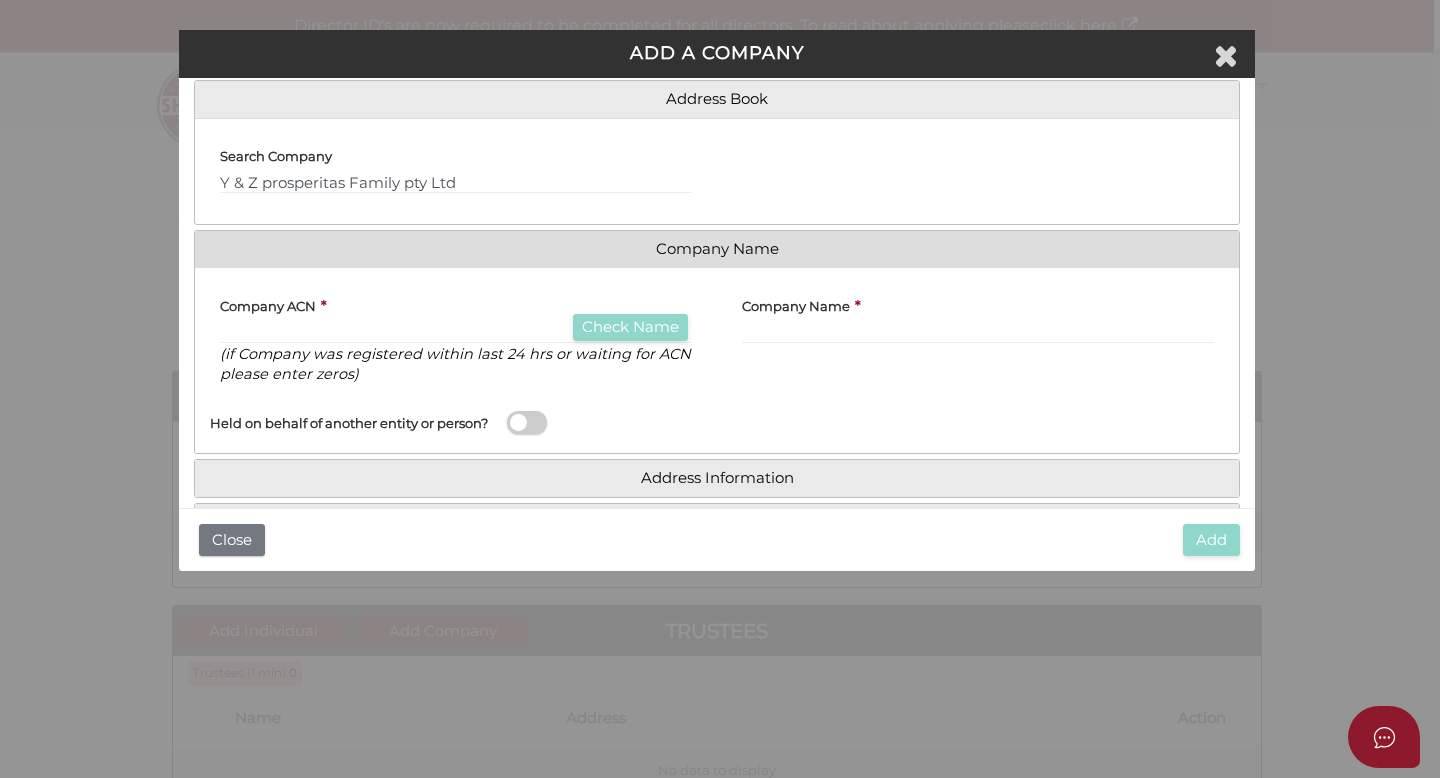 scroll, scrollTop: 280, scrollLeft: 0, axis: vertical 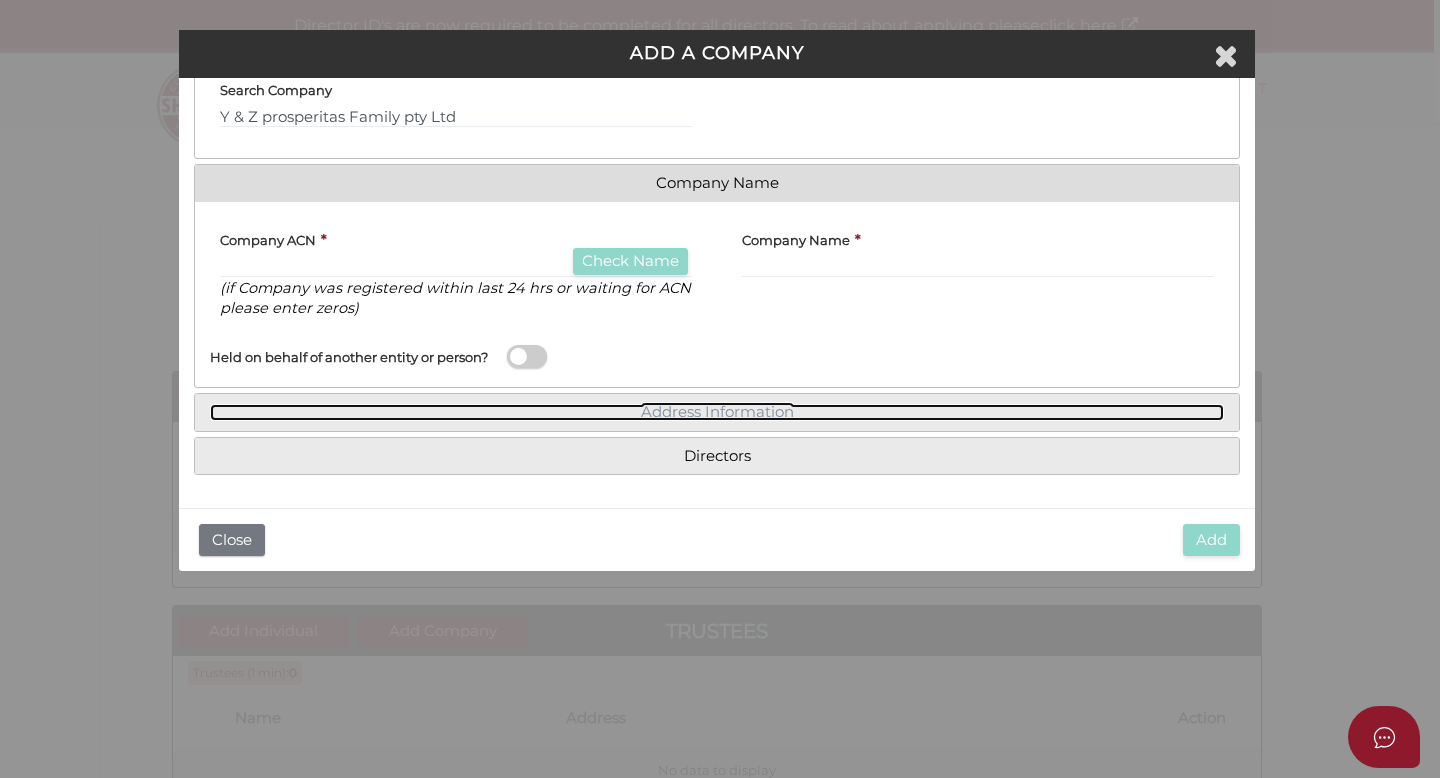 click on "Address Information" at bounding box center [717, 412] 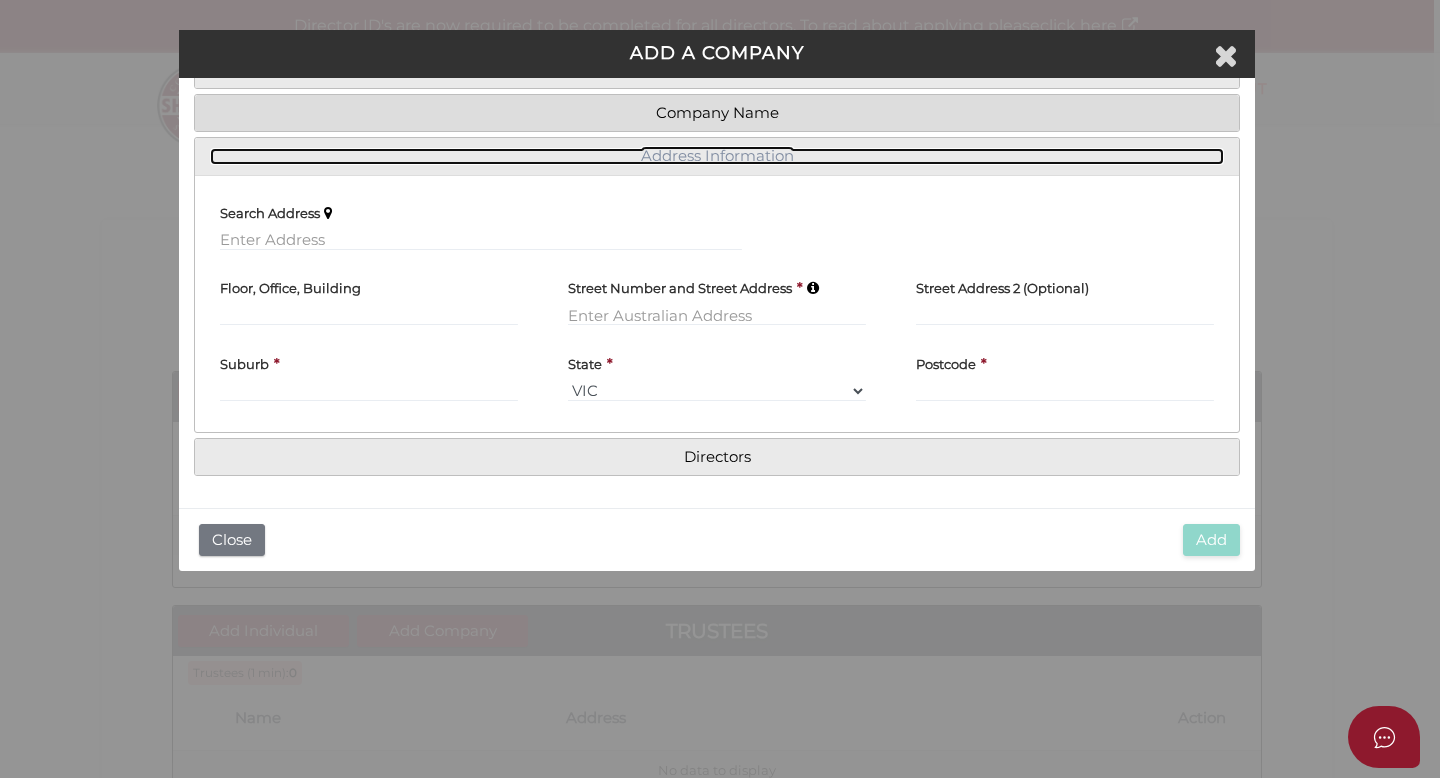 scroll, scrollTop: 245, scrollLeft: 0, axis: vertical 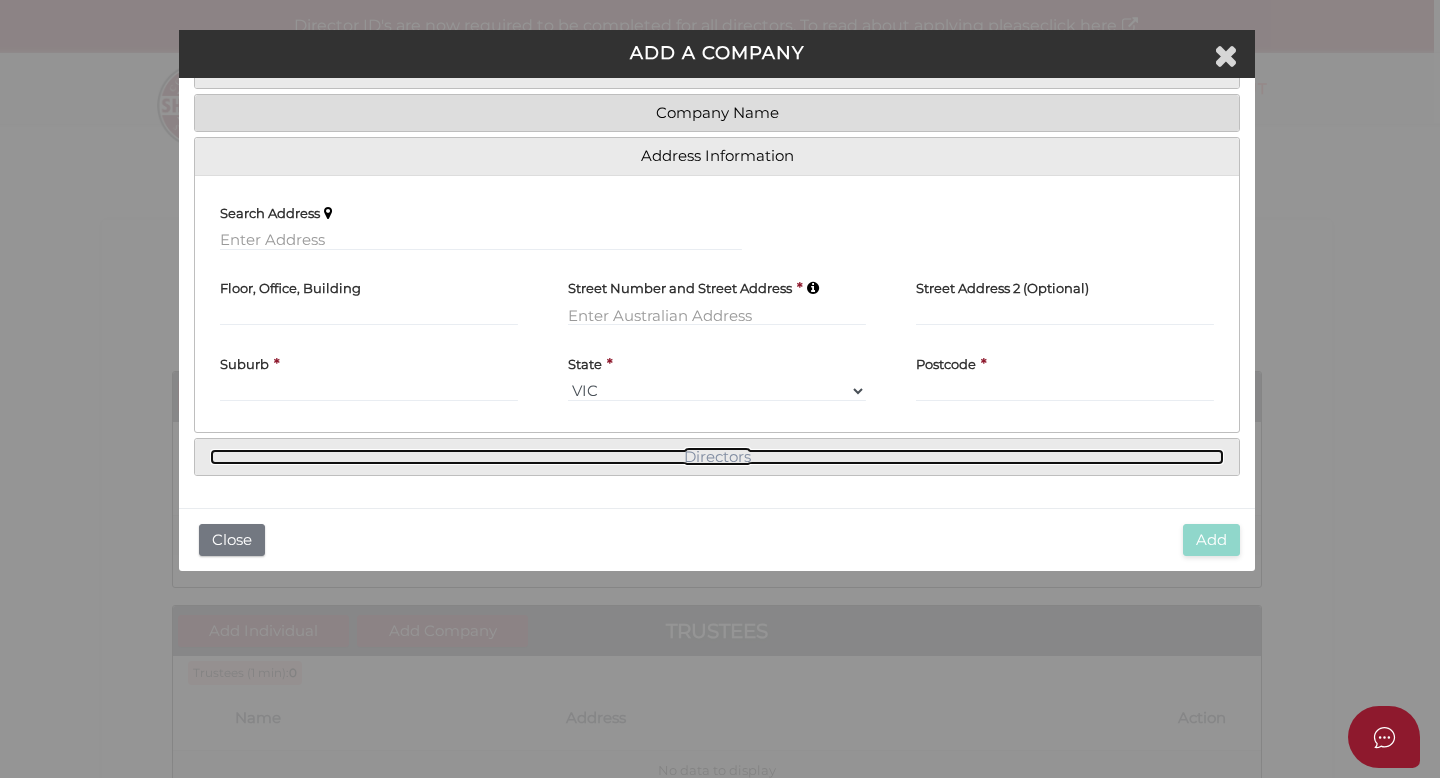 click on "Directors" at bounding box center (717, 457) 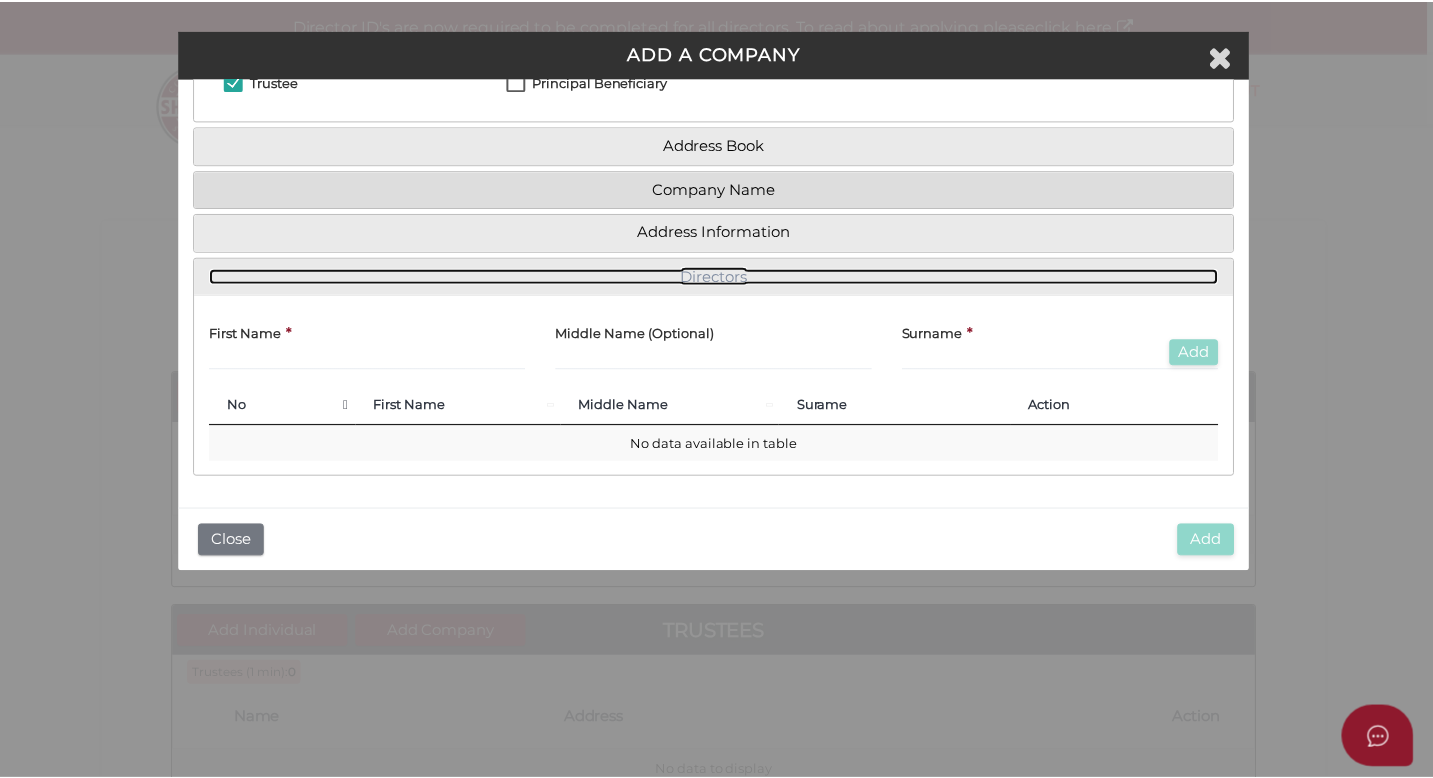 scroll, scrollTop: 170, scrollLeft: 0, axis: vertical 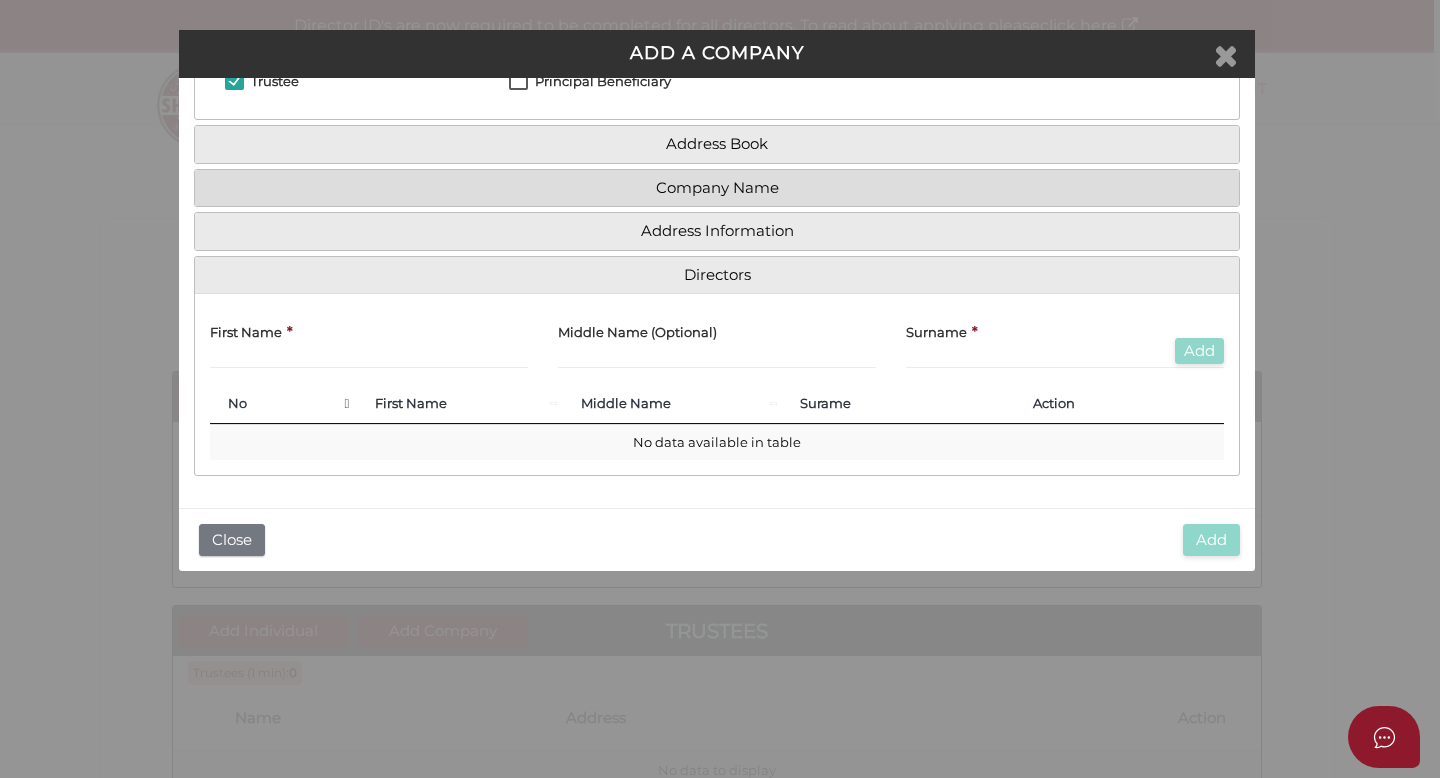 click at bounding box center [1226, 55] 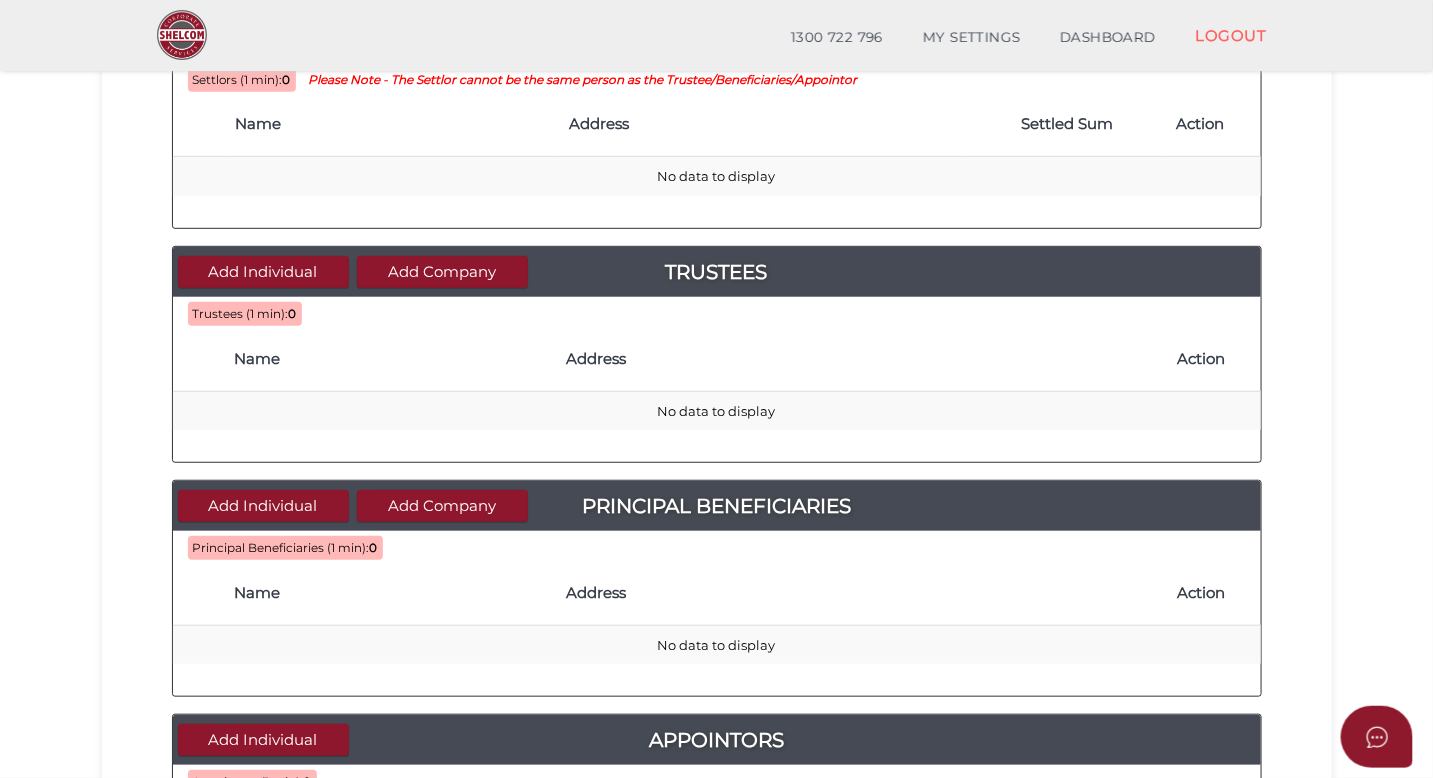 scroll, scrollTop: 492, scrollLeft: 0, axis: vertical 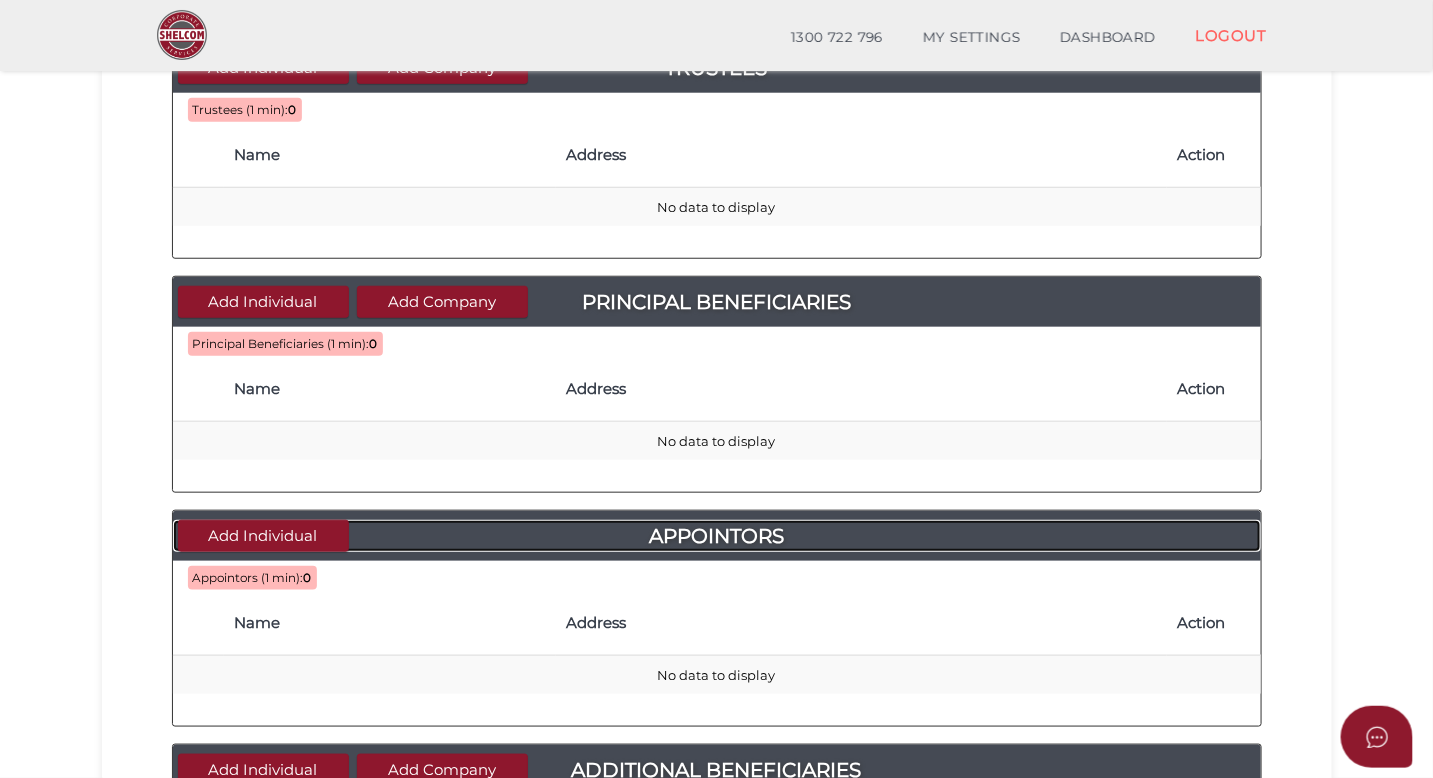 click on "Appointors" at bounding box center [717, 536] 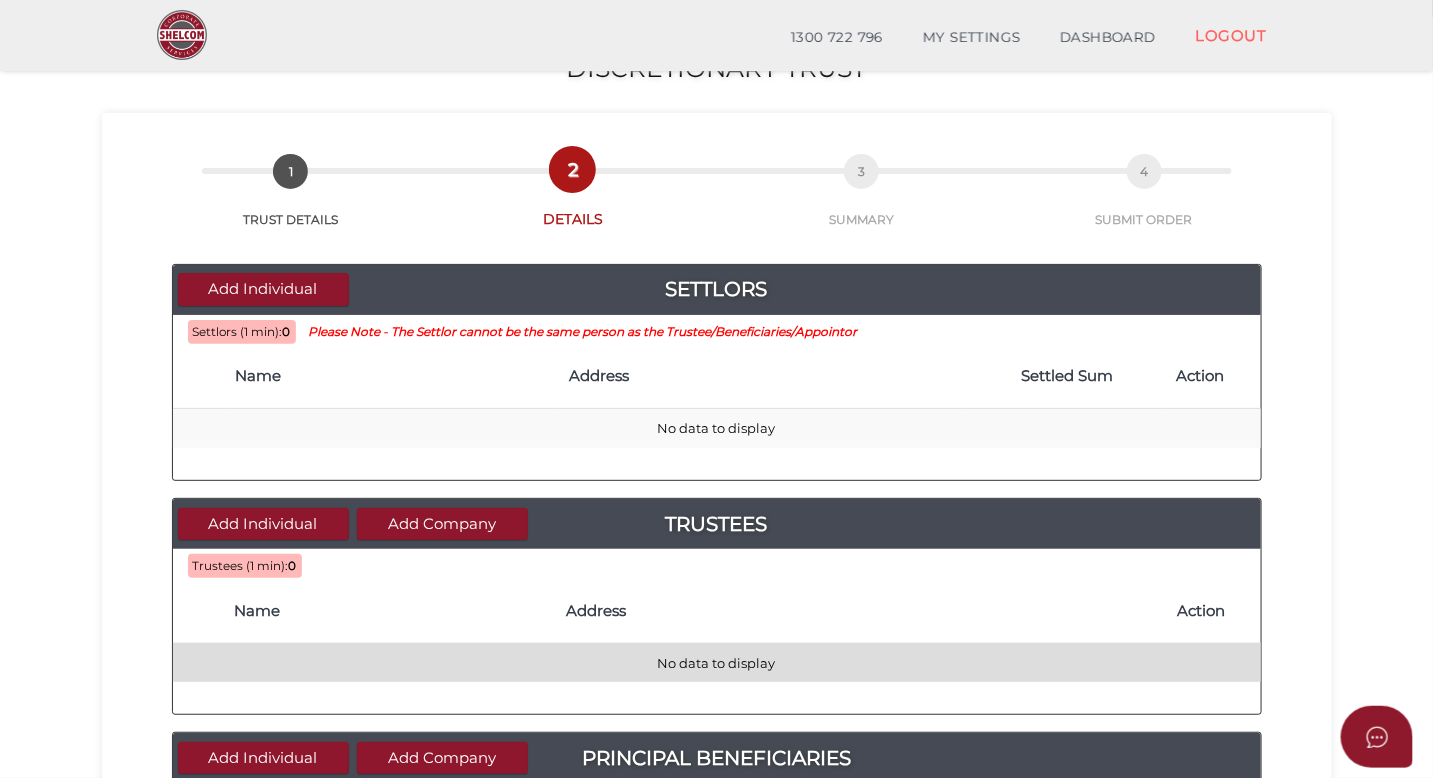 scroll, scrollTop: 33, scrollLeft: 0, axis: vertical 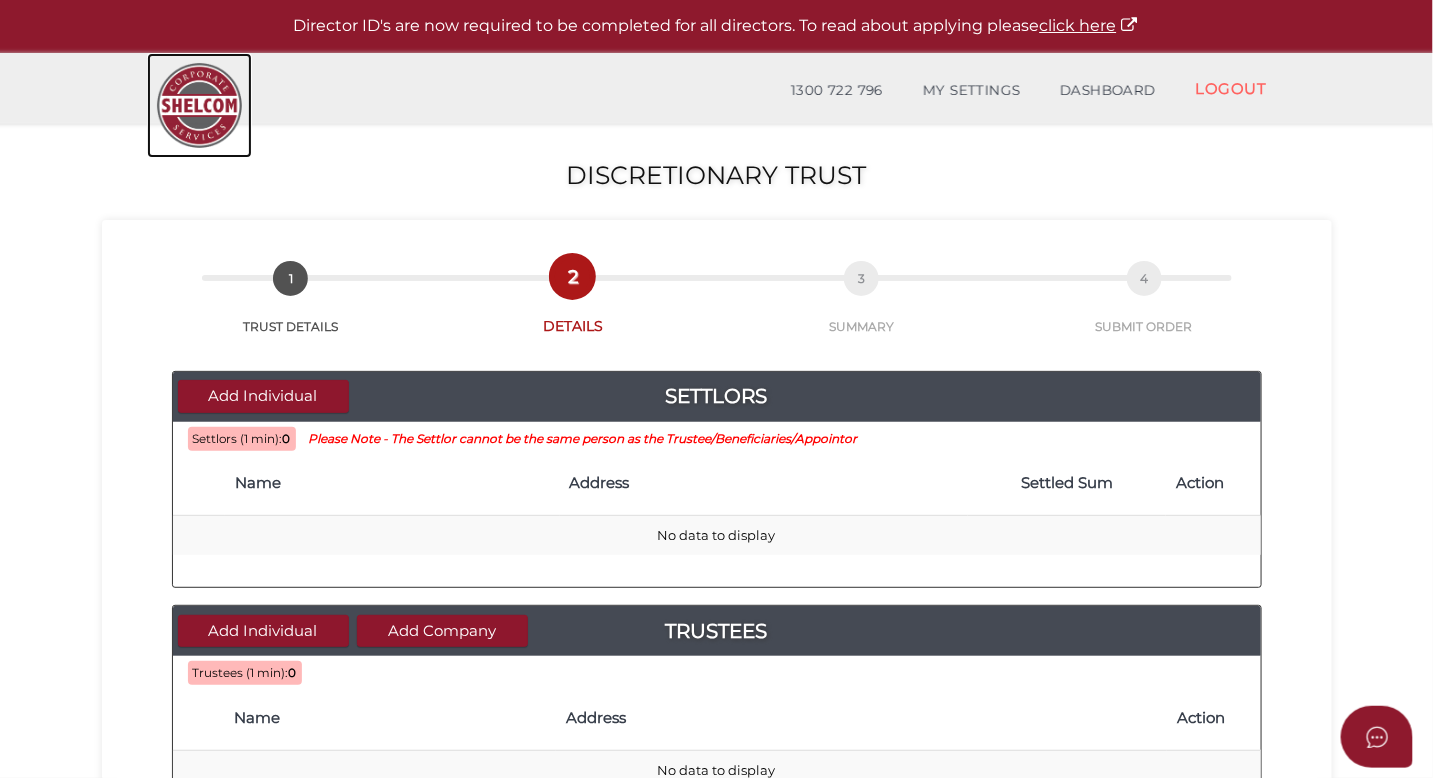click at bounding box center (199, 105) 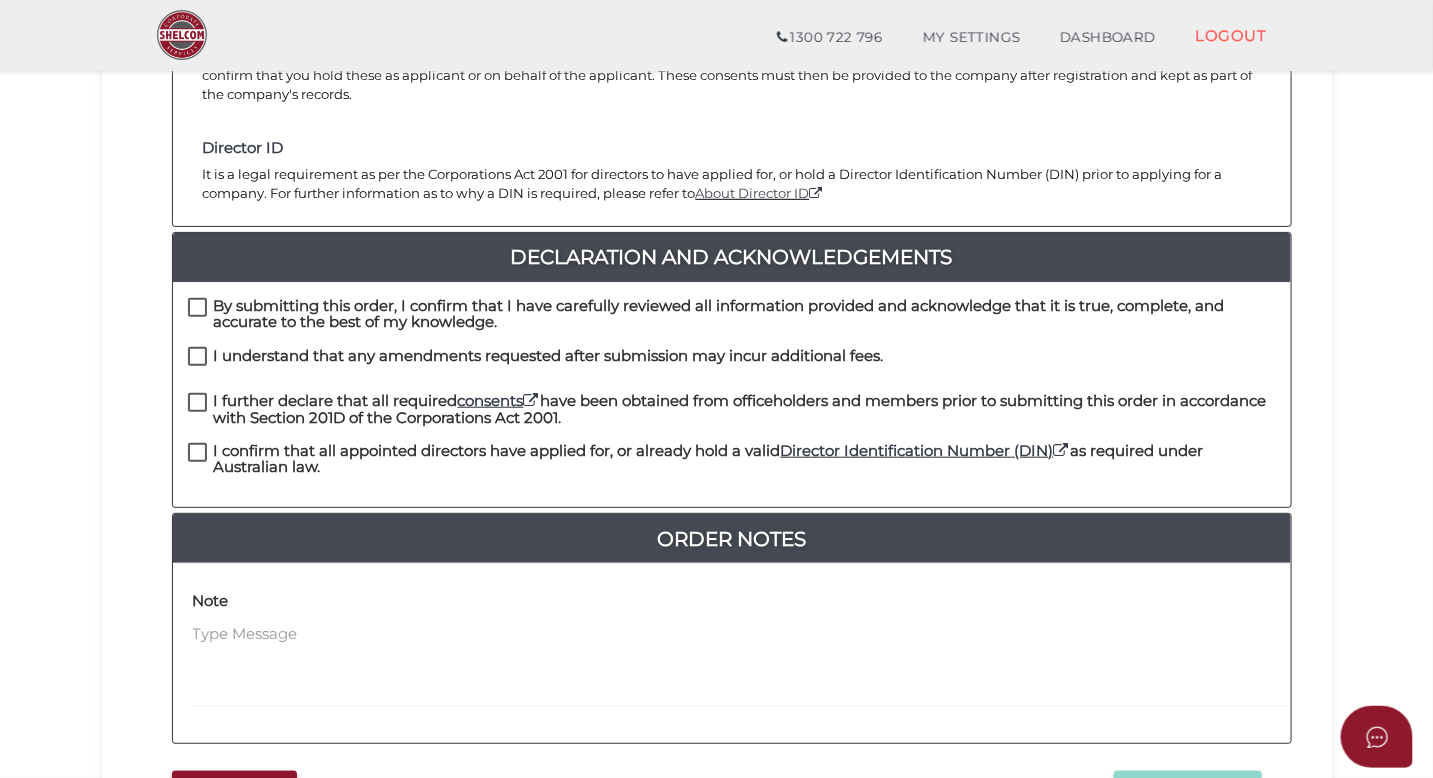 scroll, scrollTop: 415, scrollLeft: 0, axis: vertical 